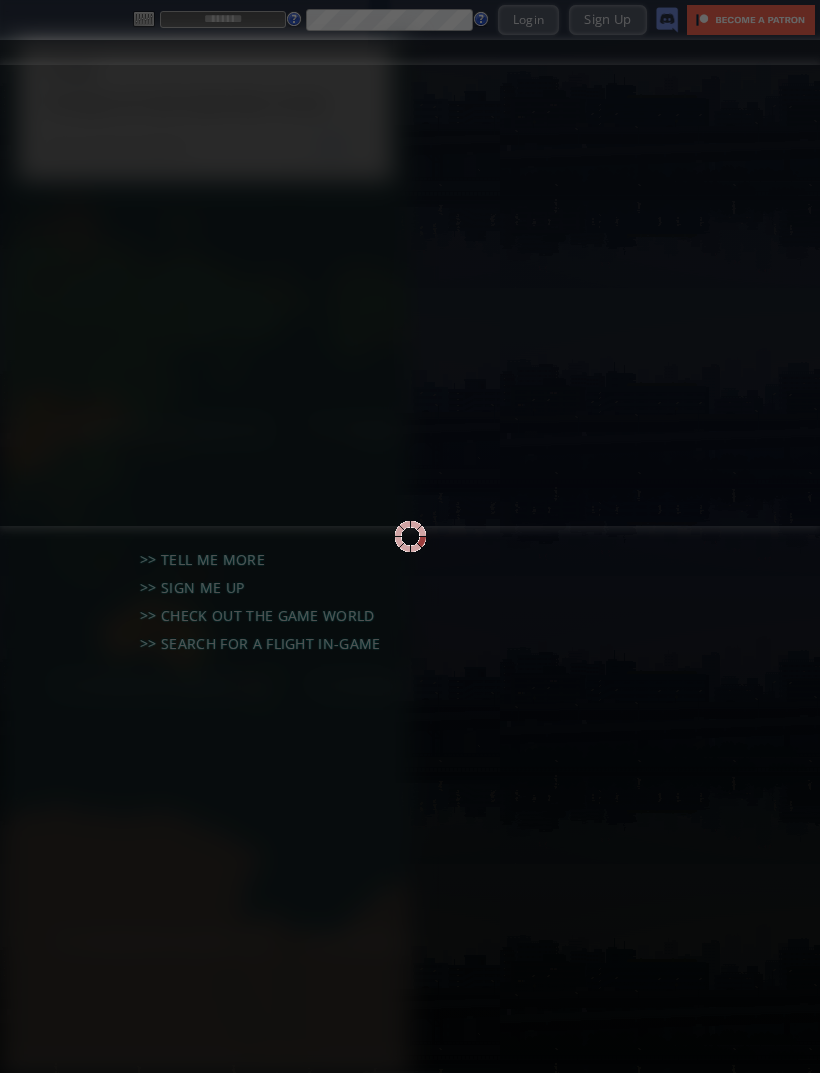 scroll, scrollTop: 0, scrollLeft: 0, axis: both 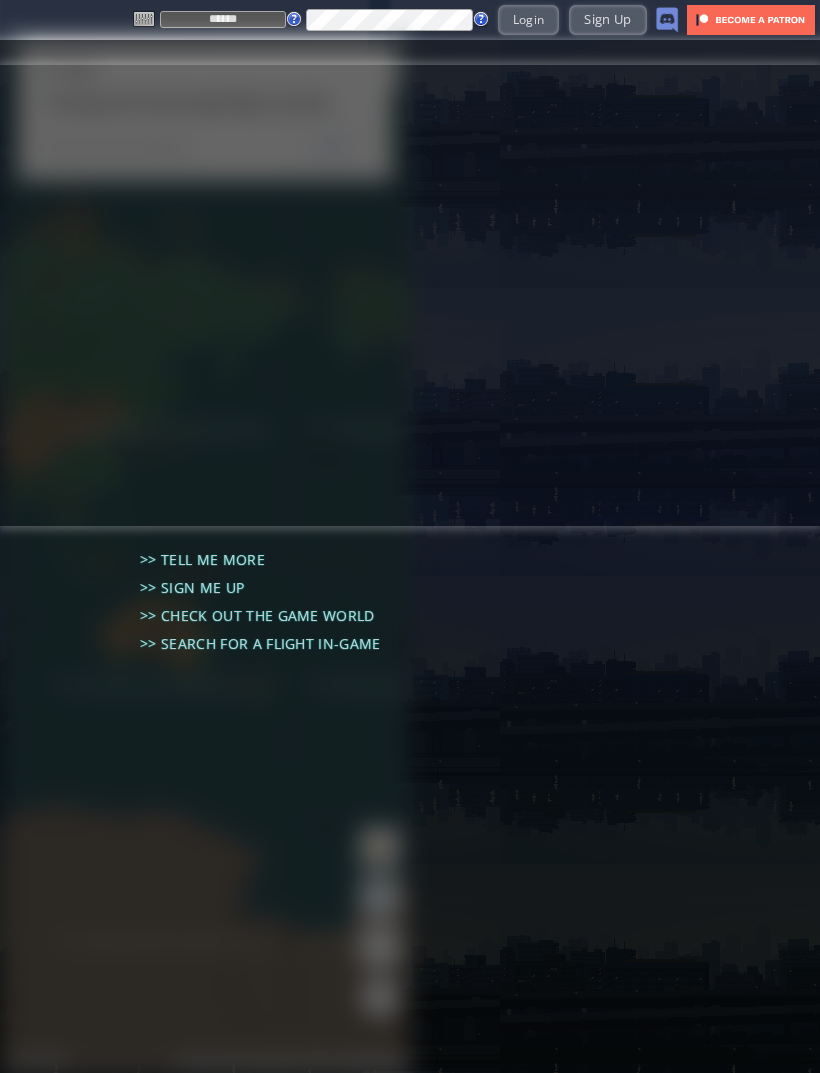 click on "Login" at bounding box center [529, 19] 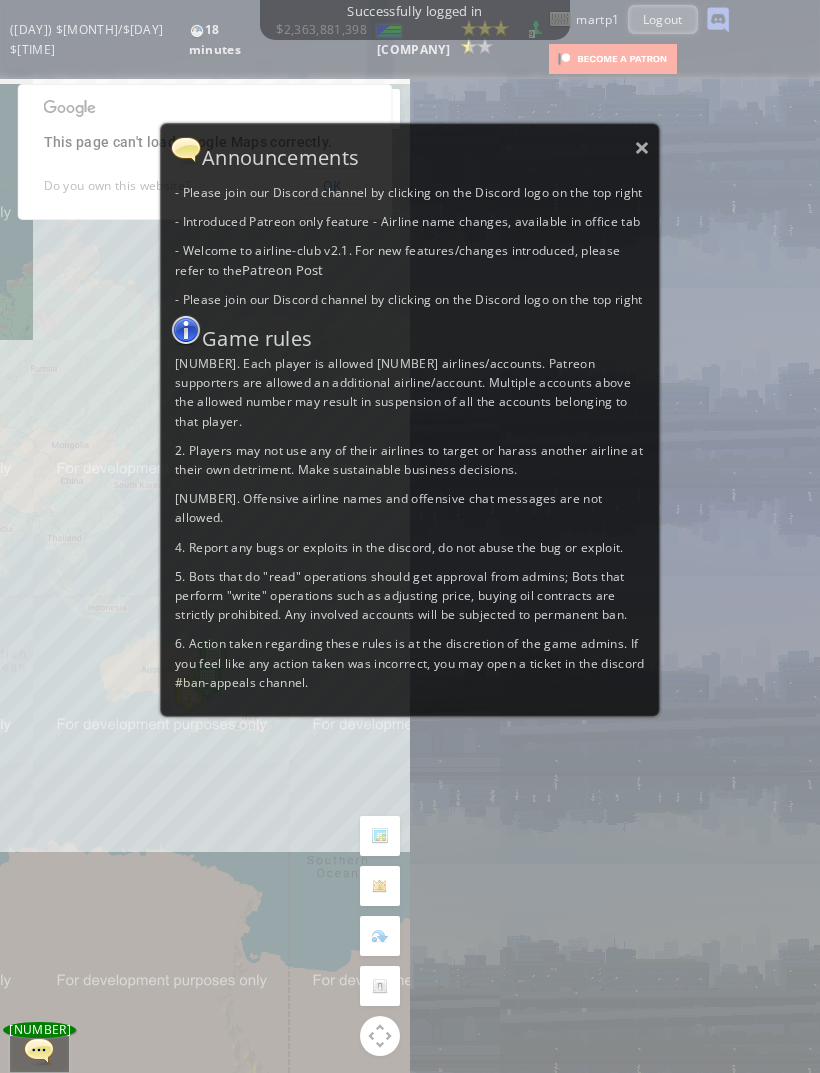 click on "×" at bounding box center [642, 147] 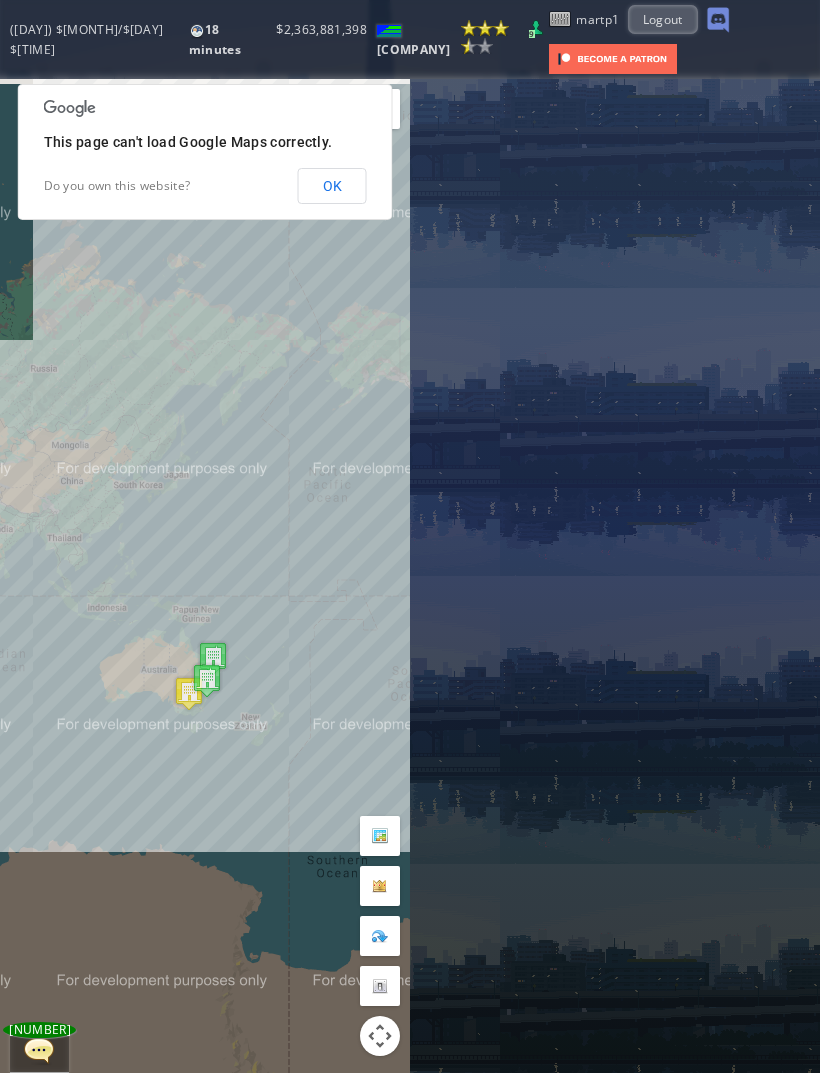 click on "OK" at bounding box center (332, 186) 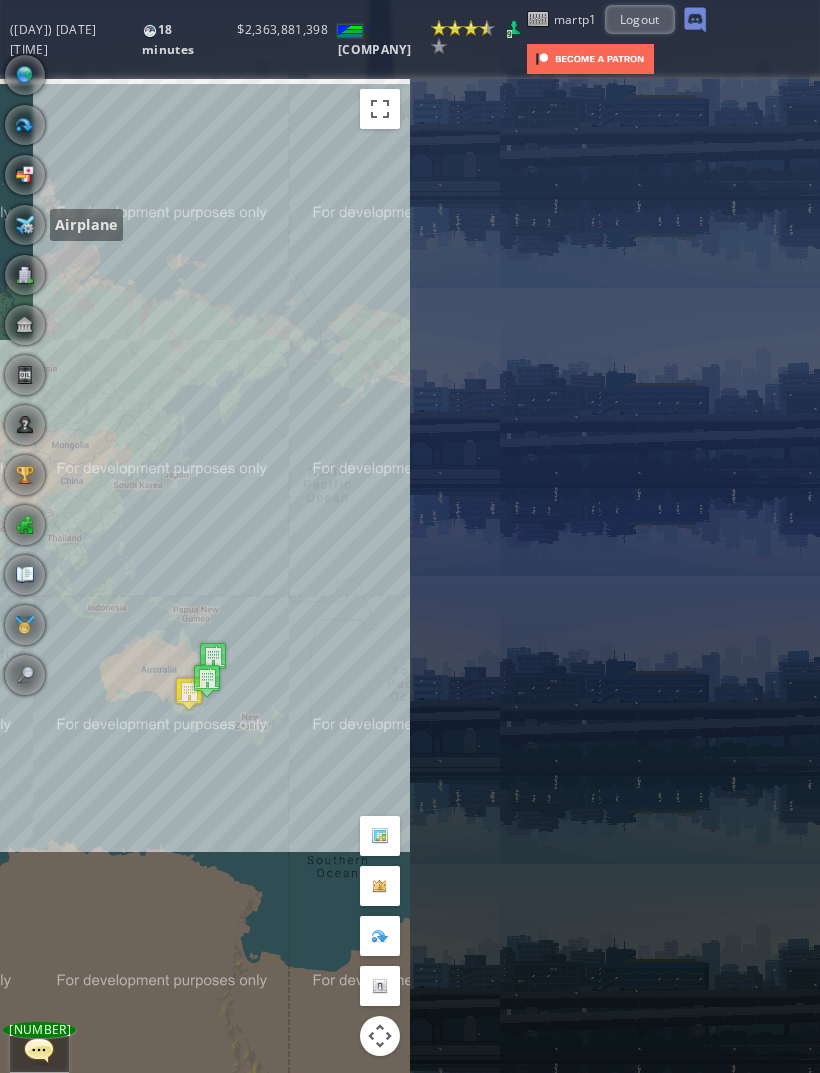 click at bounding box center [25, 225] 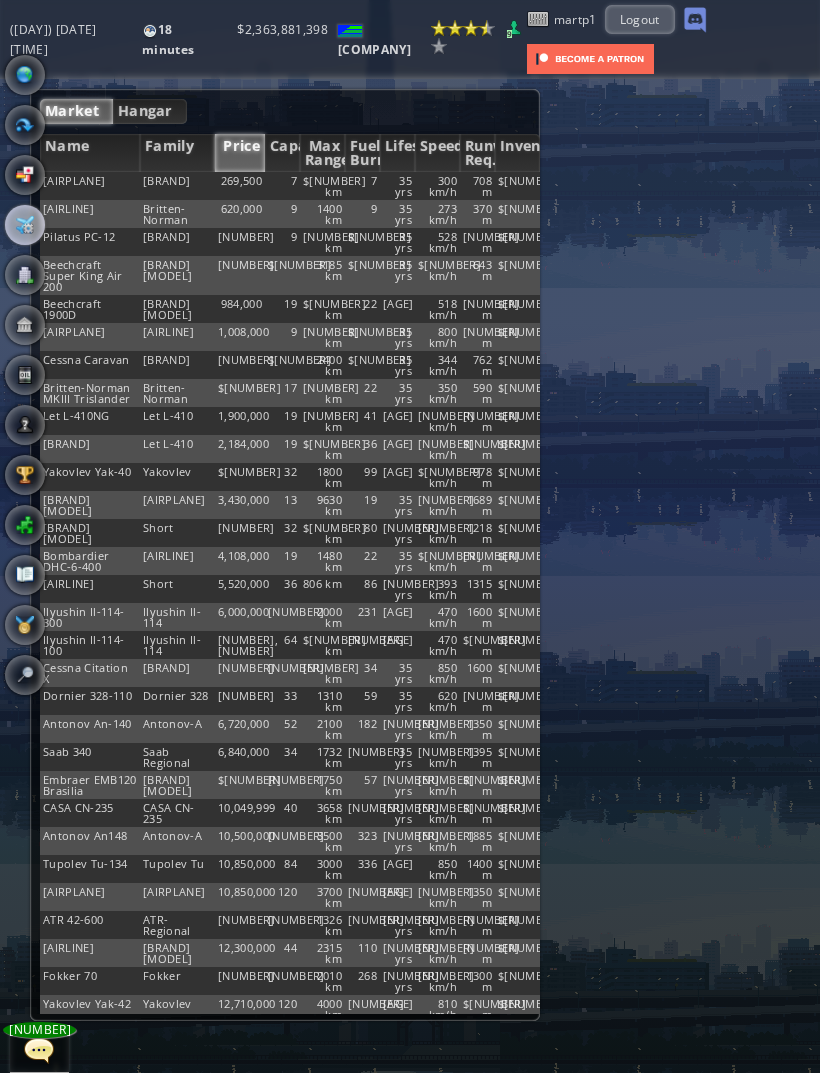click on "Market
Hangar
Name
Family
Price
Capacity
Max Range
Fuel Burn
Lifespan
Speed
RunwayReq.
Inventory
cessna [NUMBER] cessna [NUMBER], [NUMBER] [NUMBER] [NUMBER] km [NUMBER] [NUMBER] yrs [NUMBER] km/h [NUMBER] m [NUMBER]/[NUMBER]/[NUMBER] Britten-Norman BN-2 Islander Britten-Norman [NUMBER], [NUMBER] [NUMBER] [NUMBER] km [NUMBER] [NUMBER]yrs [NUMBER] km/h [NUMBER] m [NUMBER]/[NUMBER]/[NUMBER] Pilatus PC-12 Pilatus [NUMBER], [NUMBER] [NUMBER] [NUMBER] km [NUMBER] [NUMBER]yrs [NUMBER] km/h [NUMBER] m [NUMBER]/[NUMBER]/[NUMBER] Beechcraft Super King Air 200 Beechcraft King Air [NUMBER], [NUMBER] [NUMBER] [NUMBER] km [NUMBER] [NUMBER]yrs [NUMBER] km/h [NUMBER] m [NUMBER]/[NUMBER]/[NUMBER] Beechcraft 1900D Beechcraft King Air [NUMBER], [NUMBER] [NUMBER] [NUMBER] km [NUMBER] [NUMBER]yrs [NUMBER] km/h [NUMBER] m [NUMBER]/[NUMBER]/[NUMBER] Dassault Falcon 50 Dassault Falcon [NUMBER], [NUMBER] [NUMBER] [NUMBER] [NUMBER]" at bounding box center (285, 555) 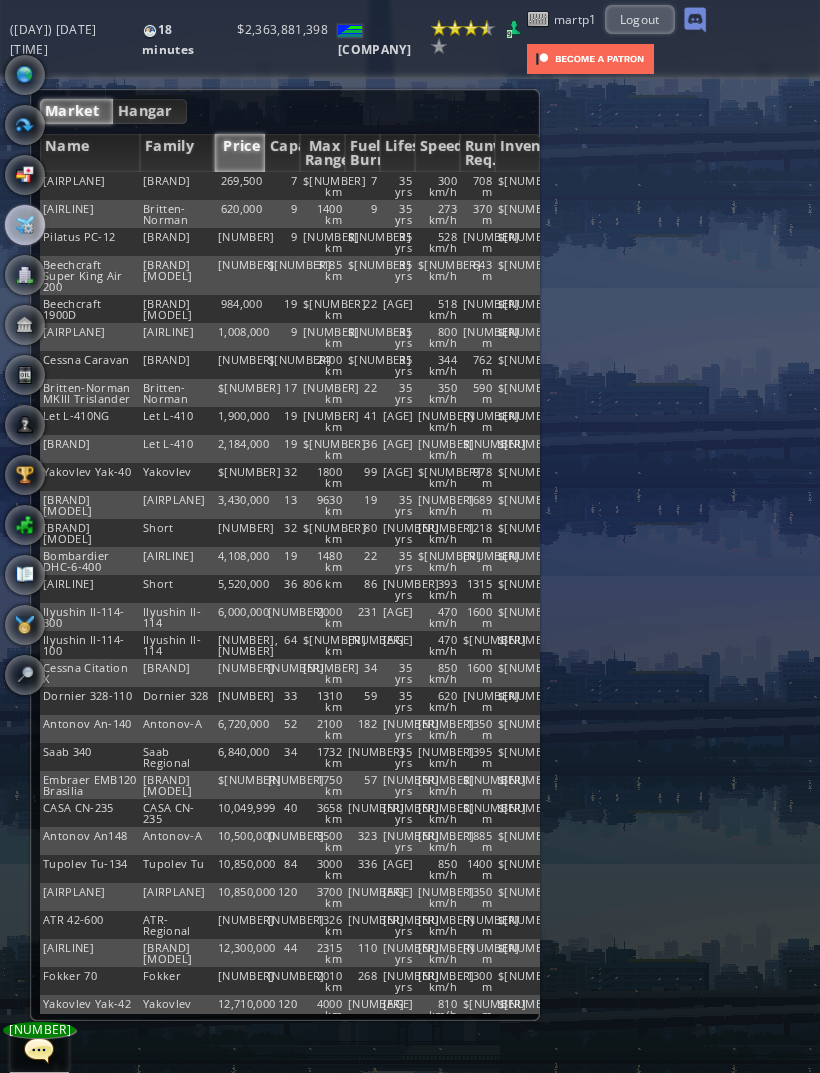 click on "Hangar" at bounding box center [150, 111] 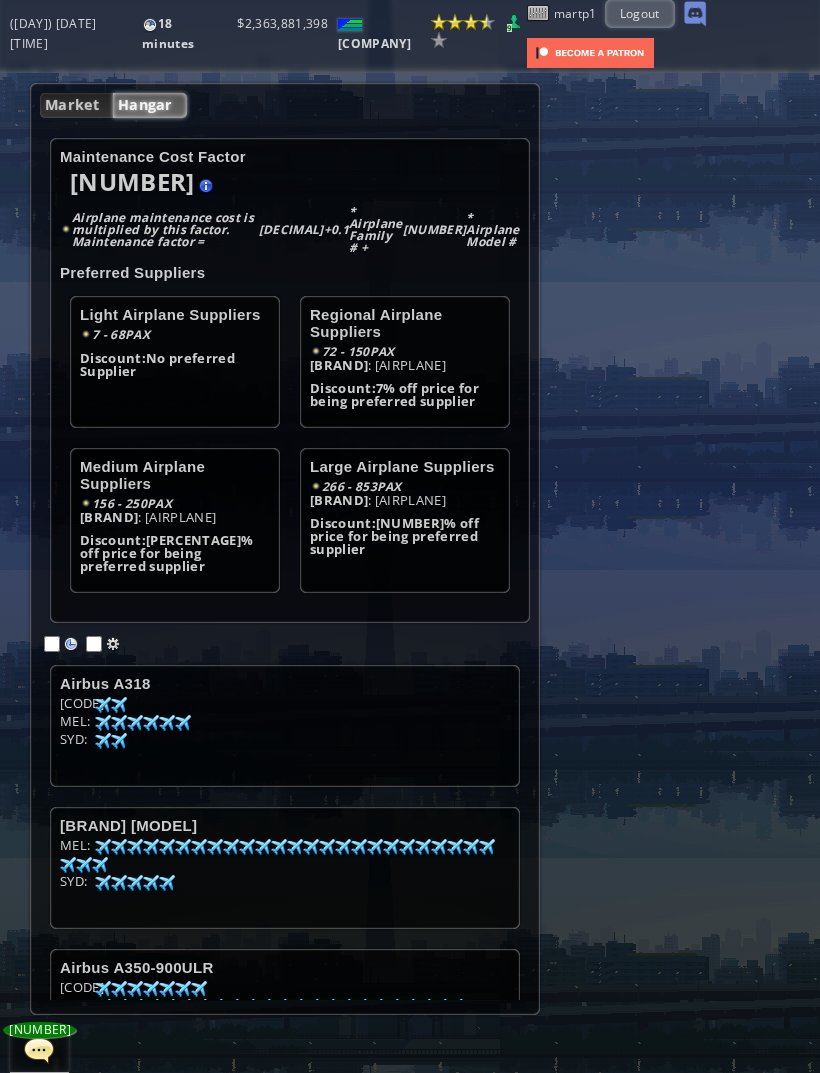 scroll, scrollTop: 0, scrollLeft: 0, axis: both 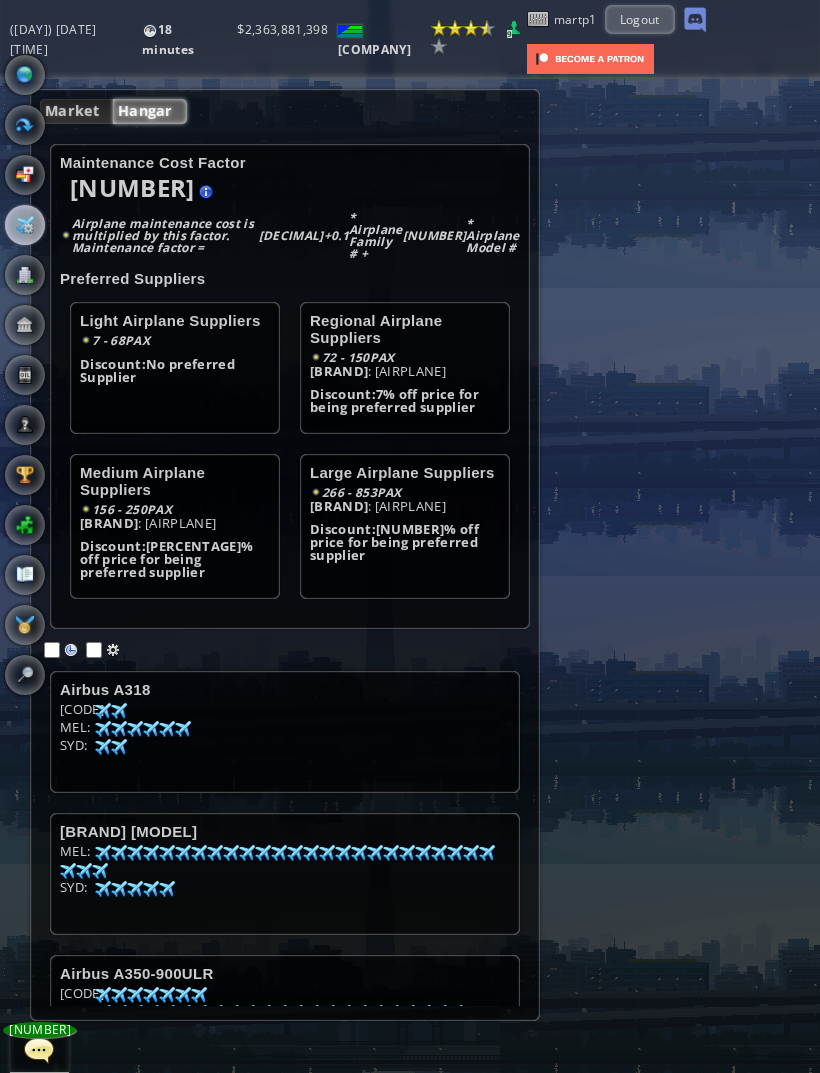 click at bounding box center [25, 75] 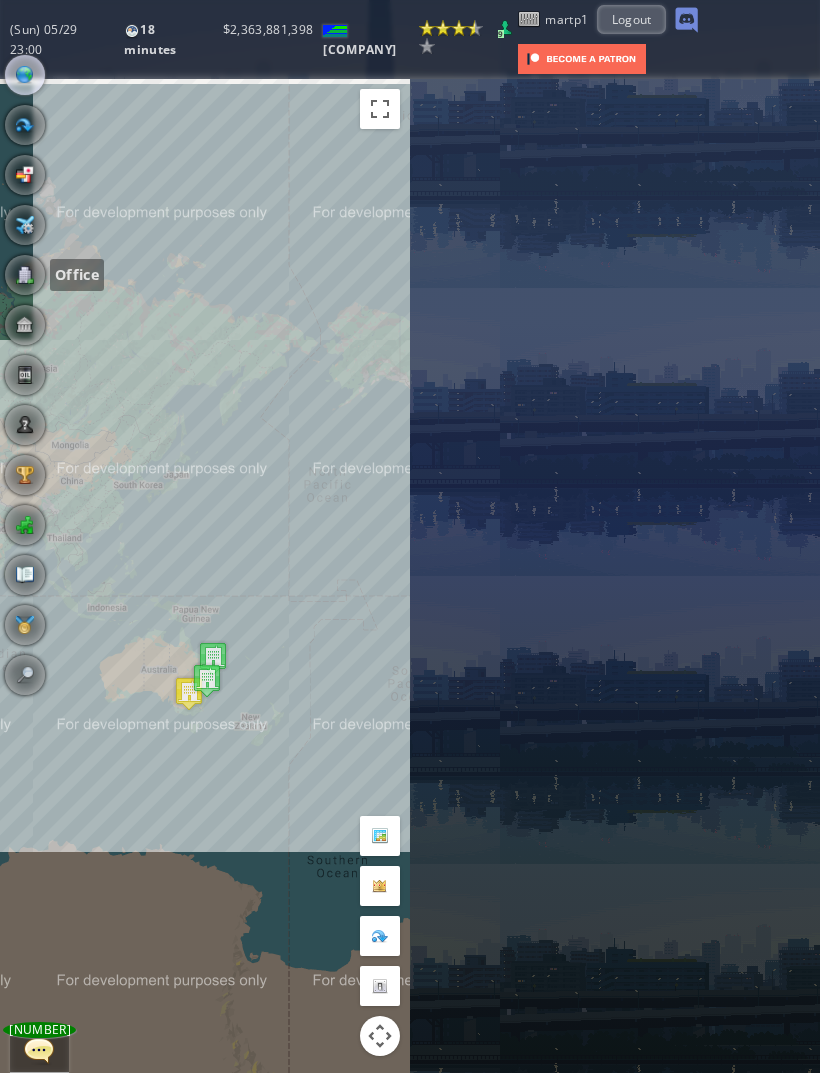 click at bounding box center (25, 275) 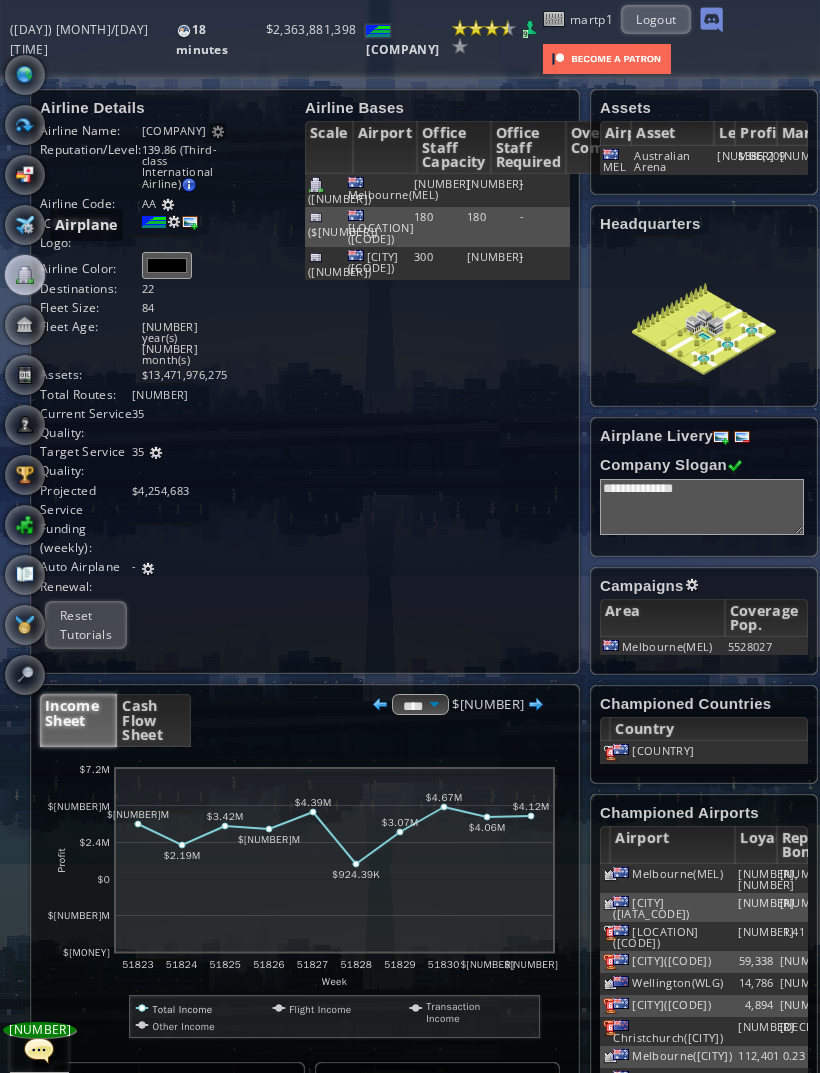 click at bounding box center [25, 225] 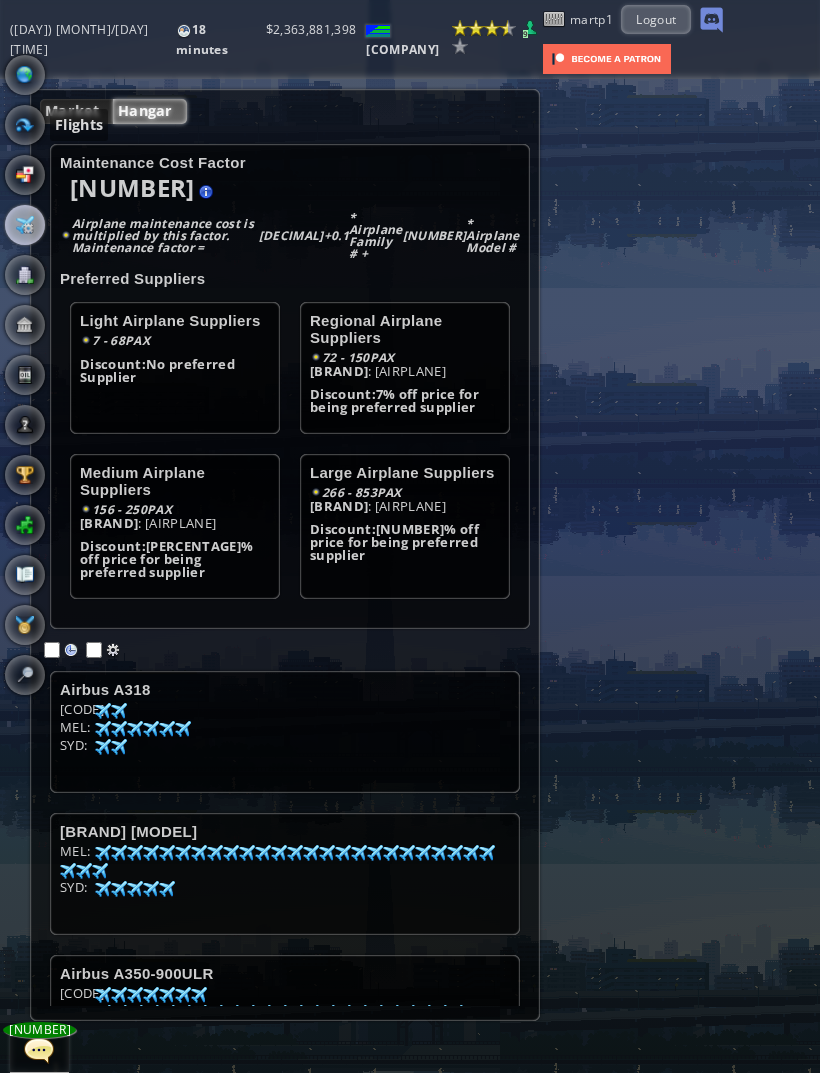 click at bounding box center [25, 125] 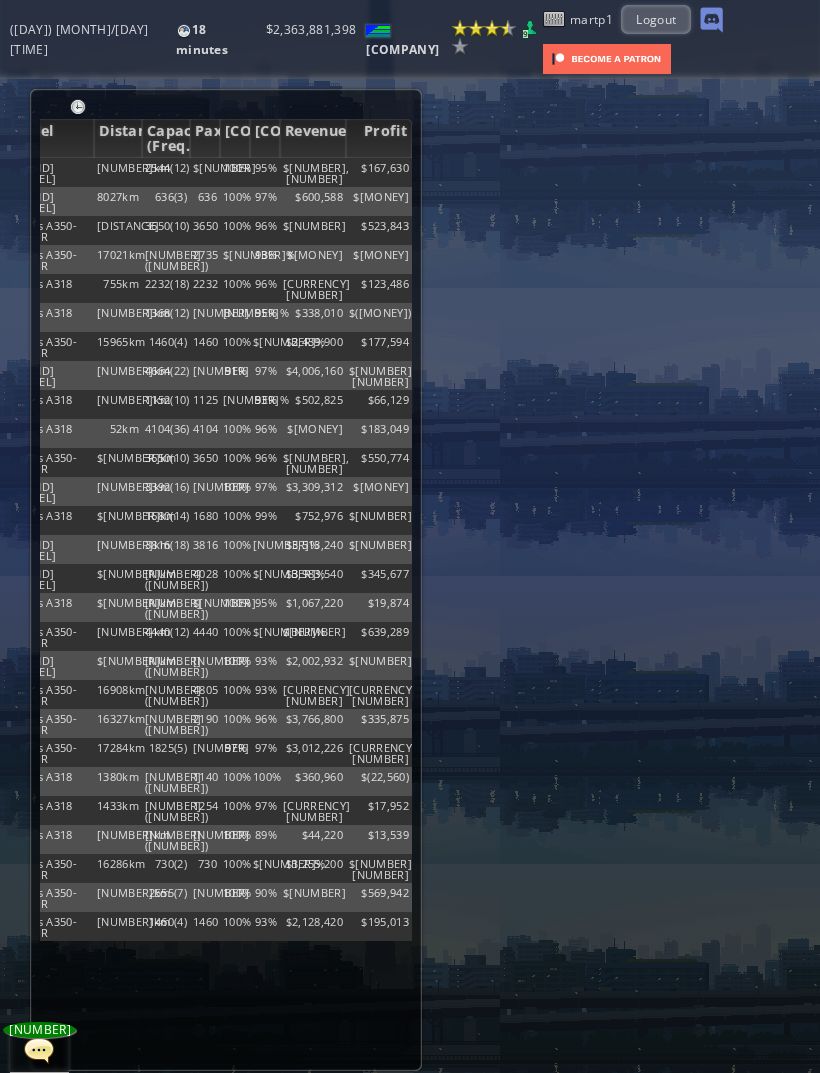 scroll, scrollTop: 0, scrollLeft: 228, axis: horizontal 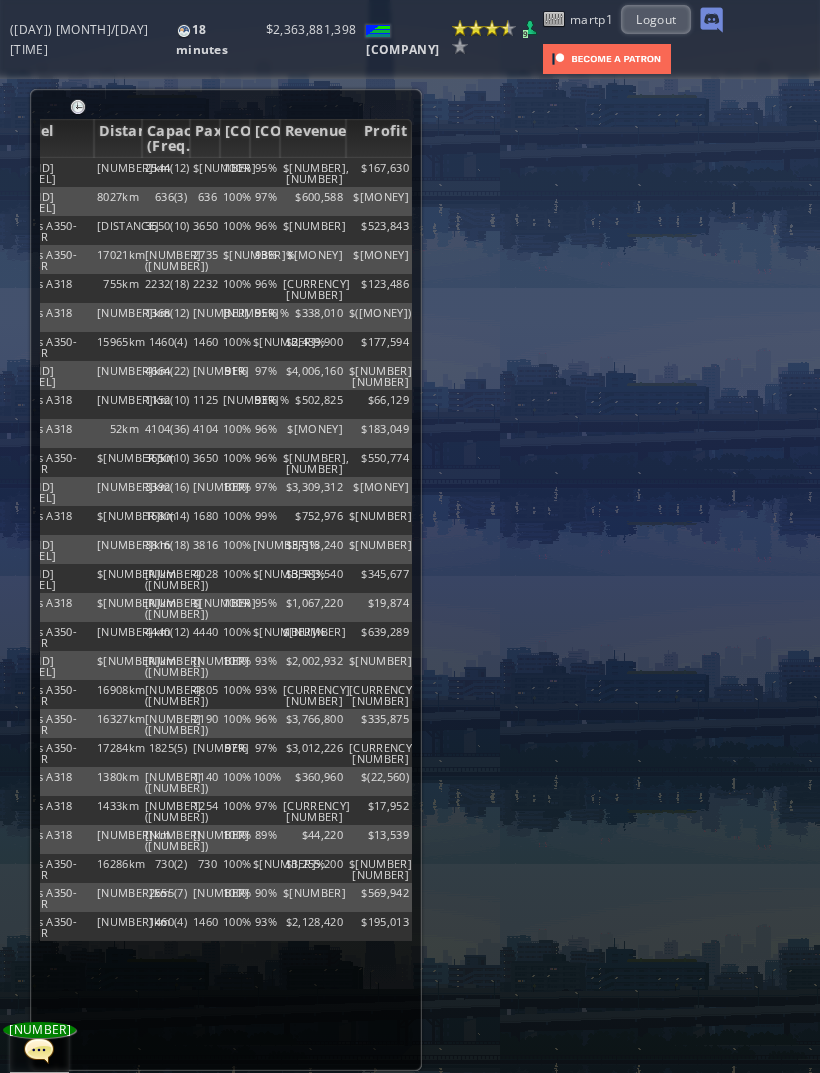 click on "Profit" at bounding box center (379, 138) 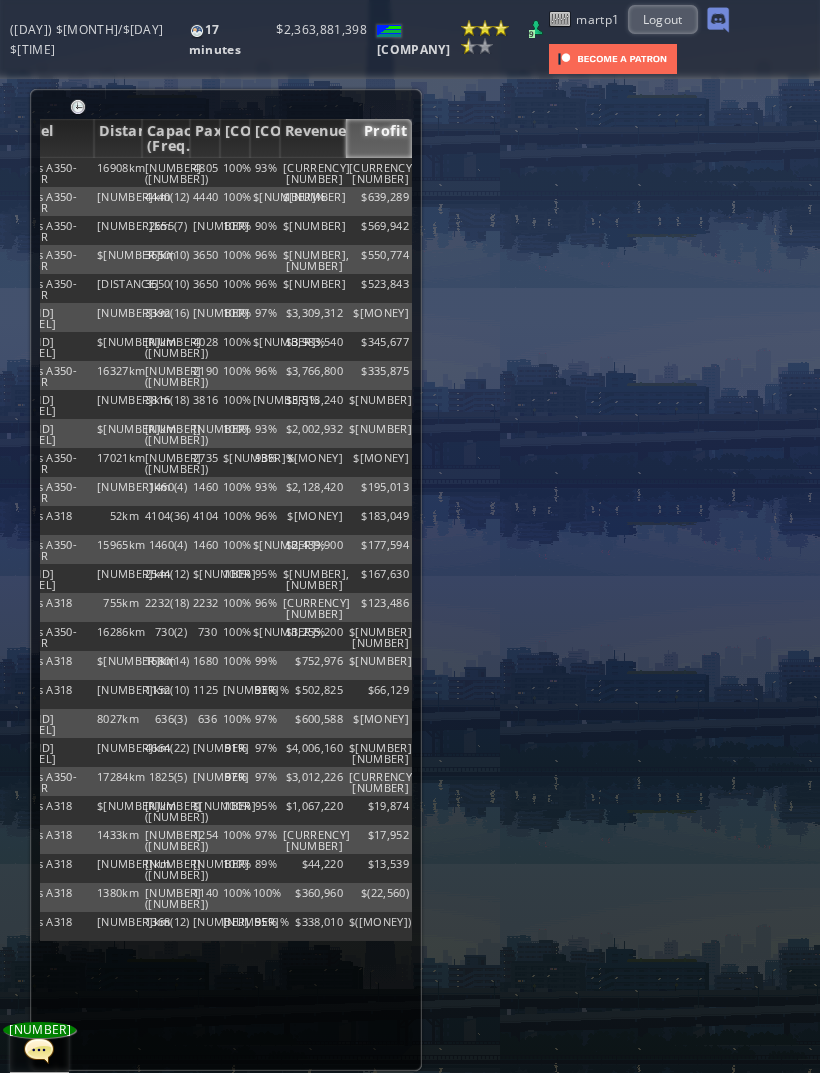 scroll, scrollTop: 0, scrollLeft: 228, axis: horizontal 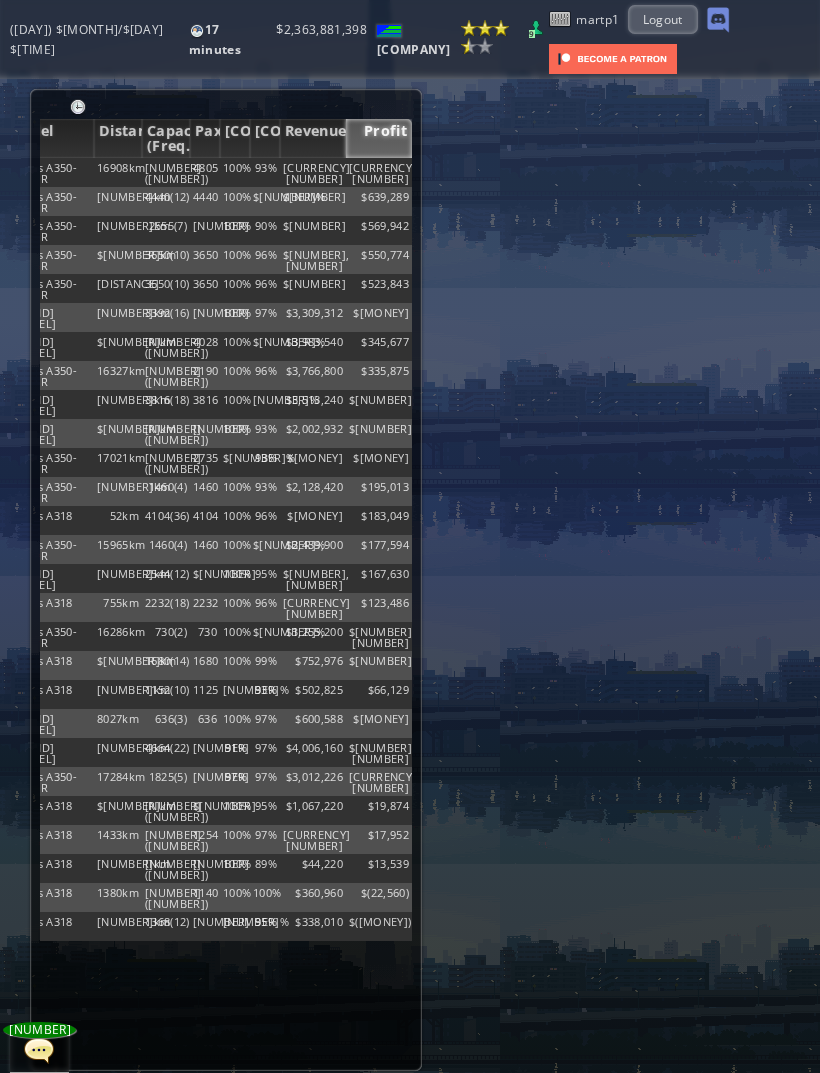 click on "Profit" at bounding box center (379, 138) 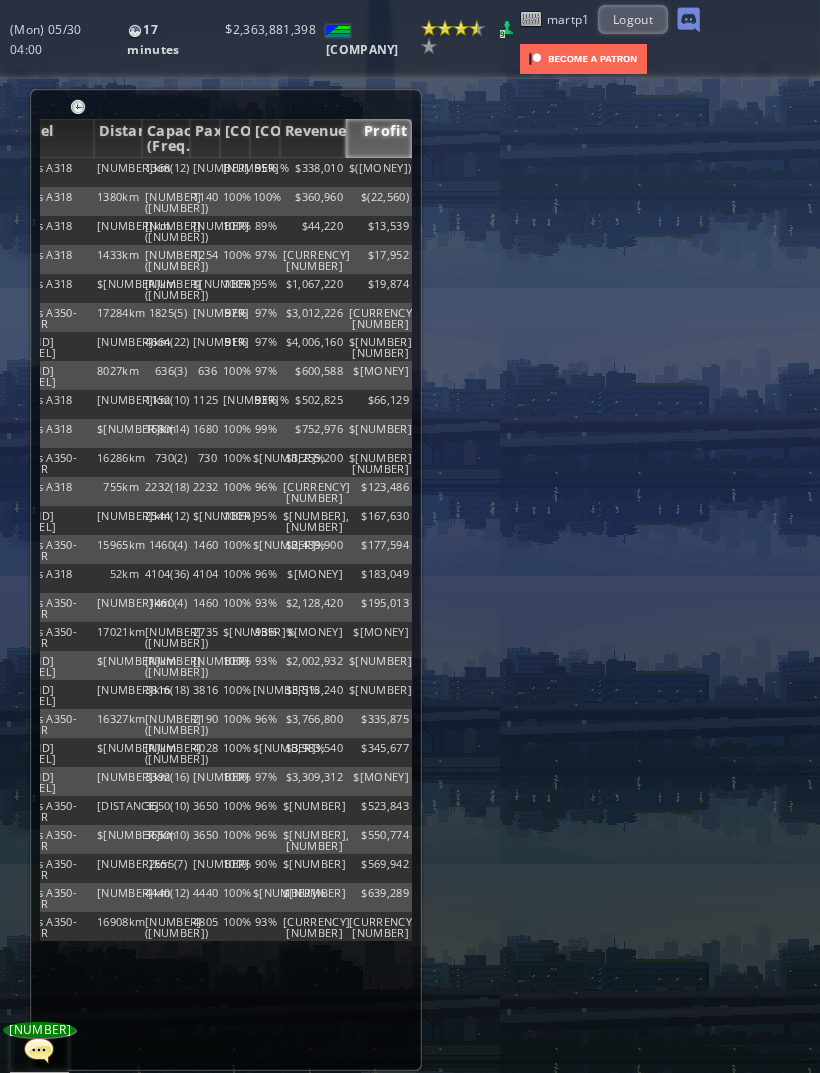 scroll, scrollTop: 0, scrollLeft: 228, axis: horizontal 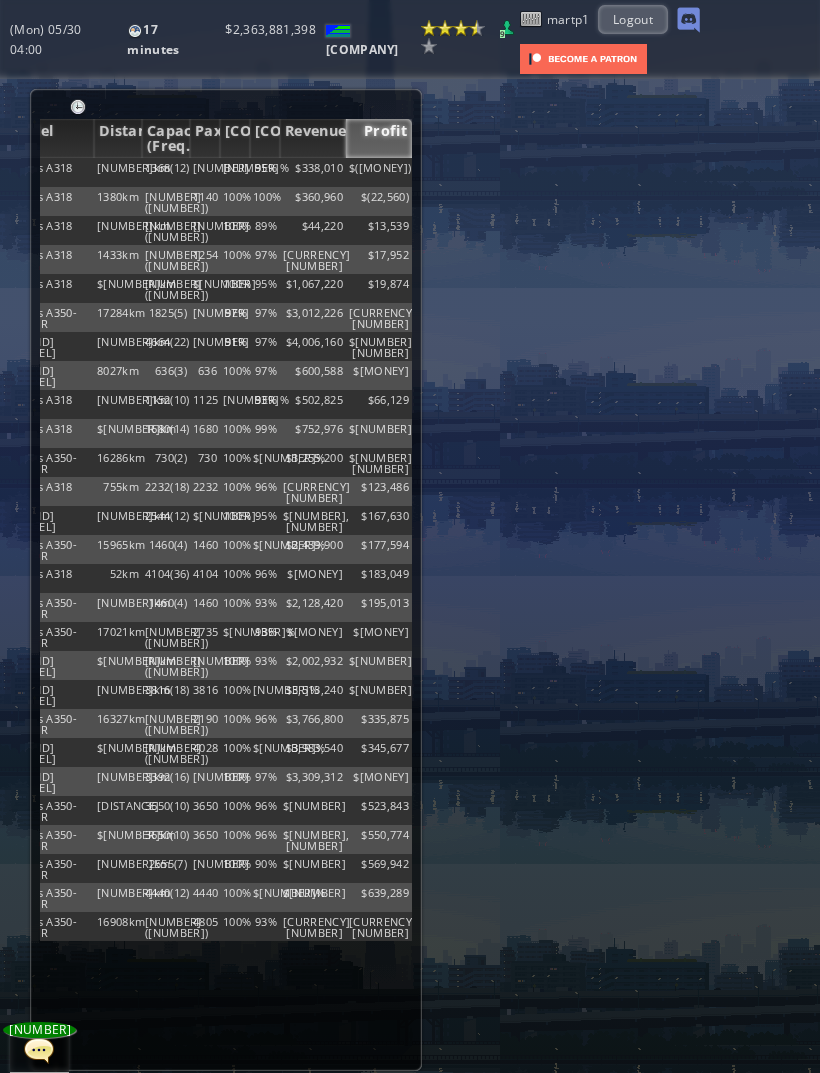 click on "$(22,560)" at bounding box center [379, 172] 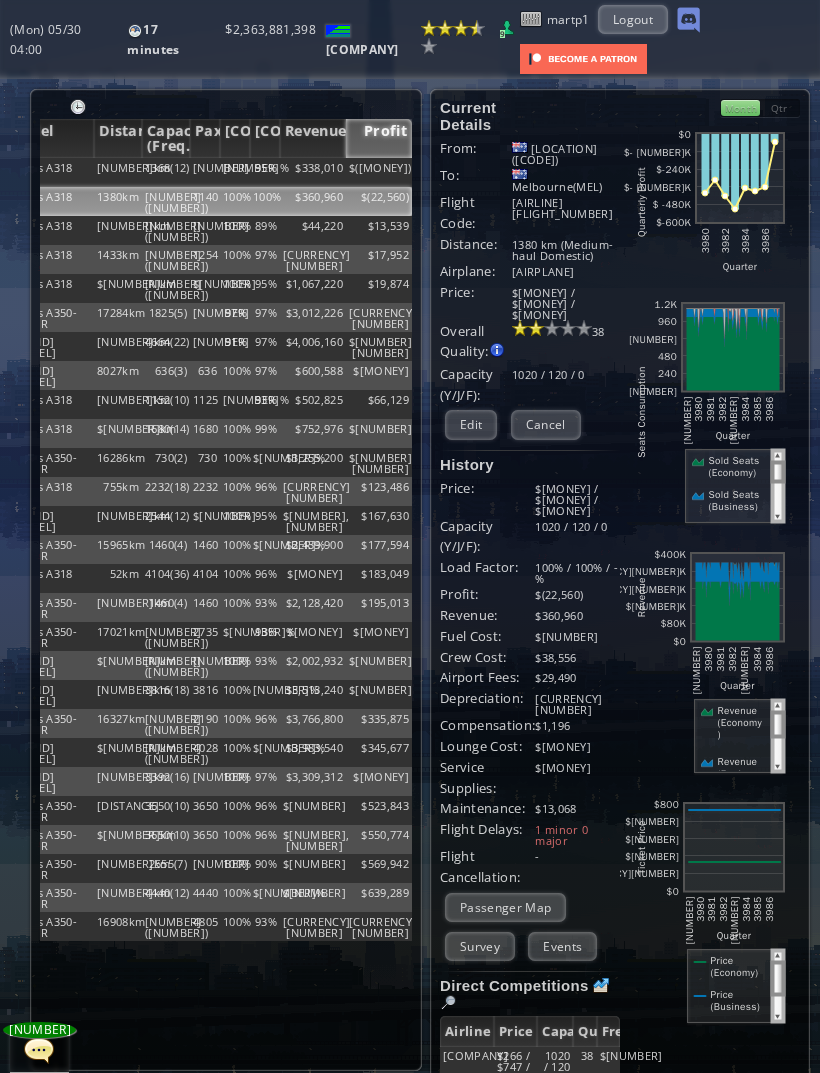 click on "$338,010" at bounding box center [313, 172] 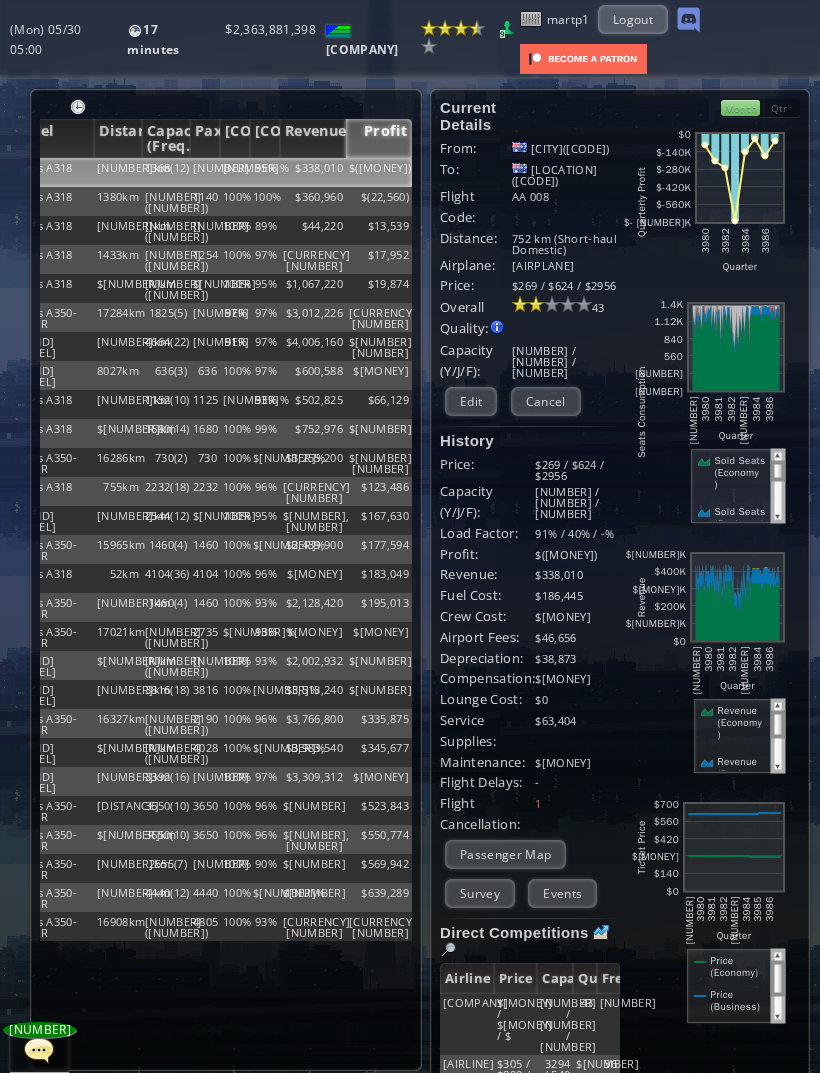 click on "Edit" at bounding box center (471, 401) 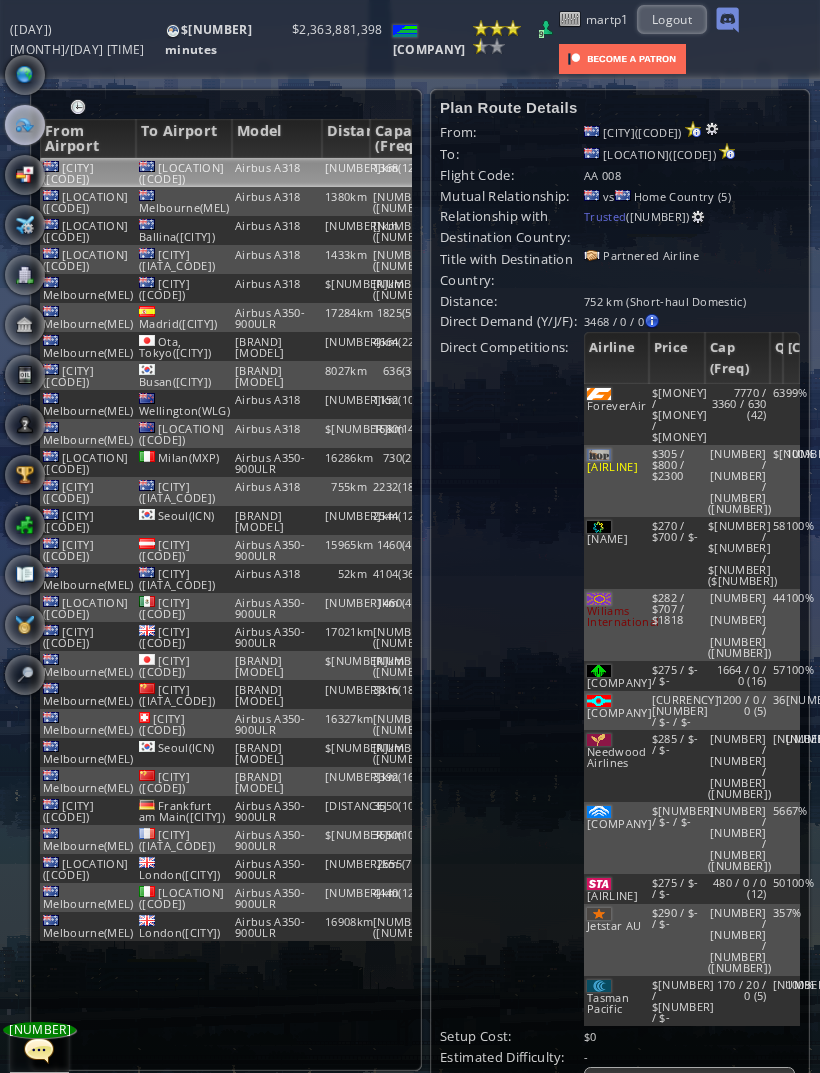 scroll, scrollTop: 0, scrollLeft: 0, axis: both 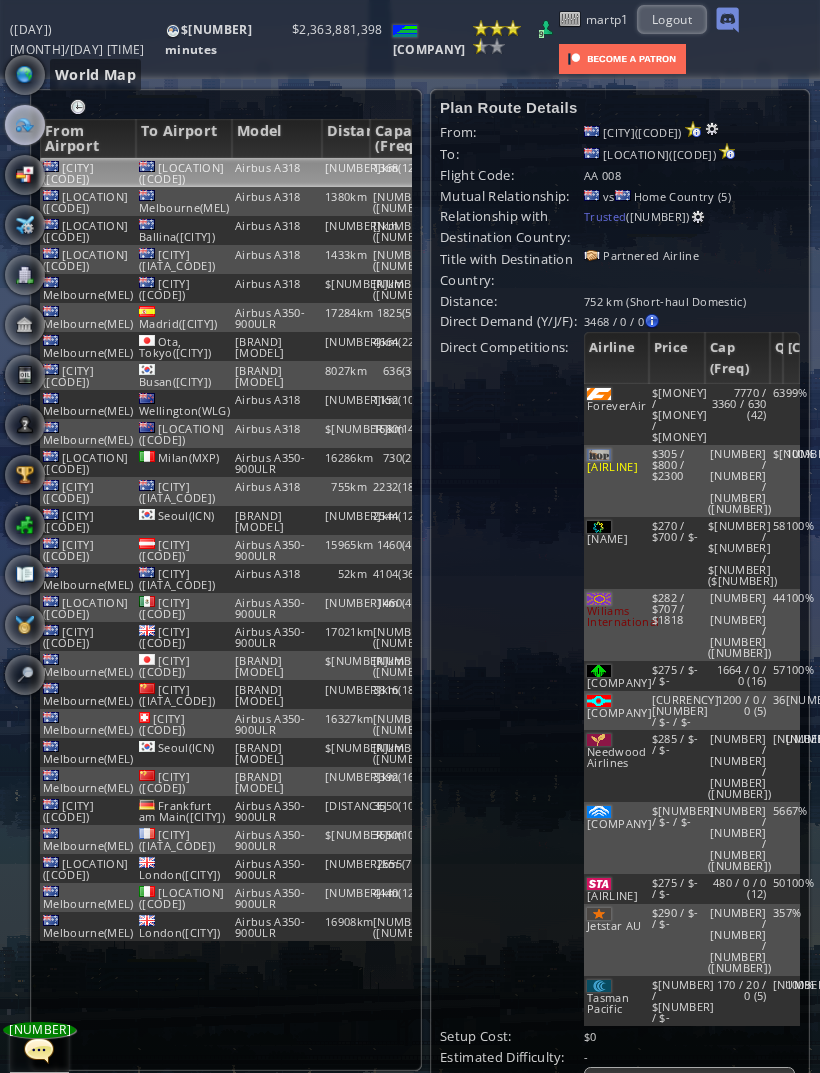 click at bounding box center (25, 75) 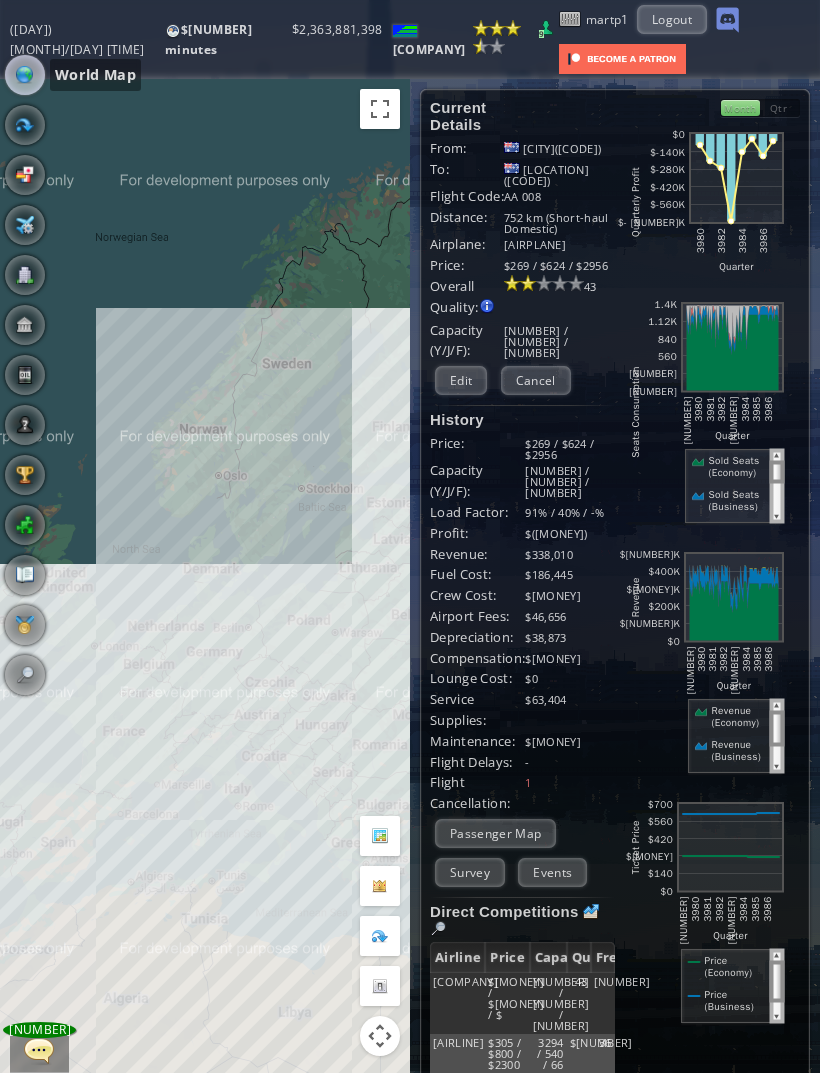 click on "To navigate, press the arrow keys." at bounding box center (205, 595) 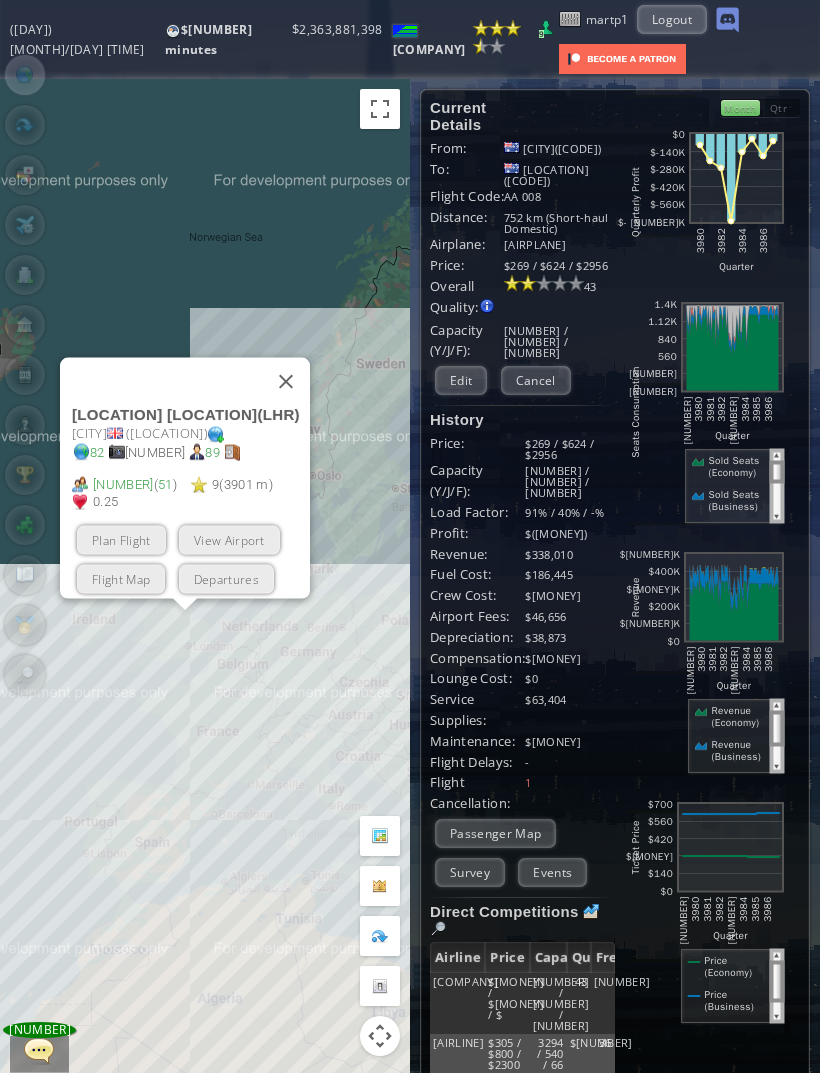 click on "Plan Flight" at bounding box center [121, 539] 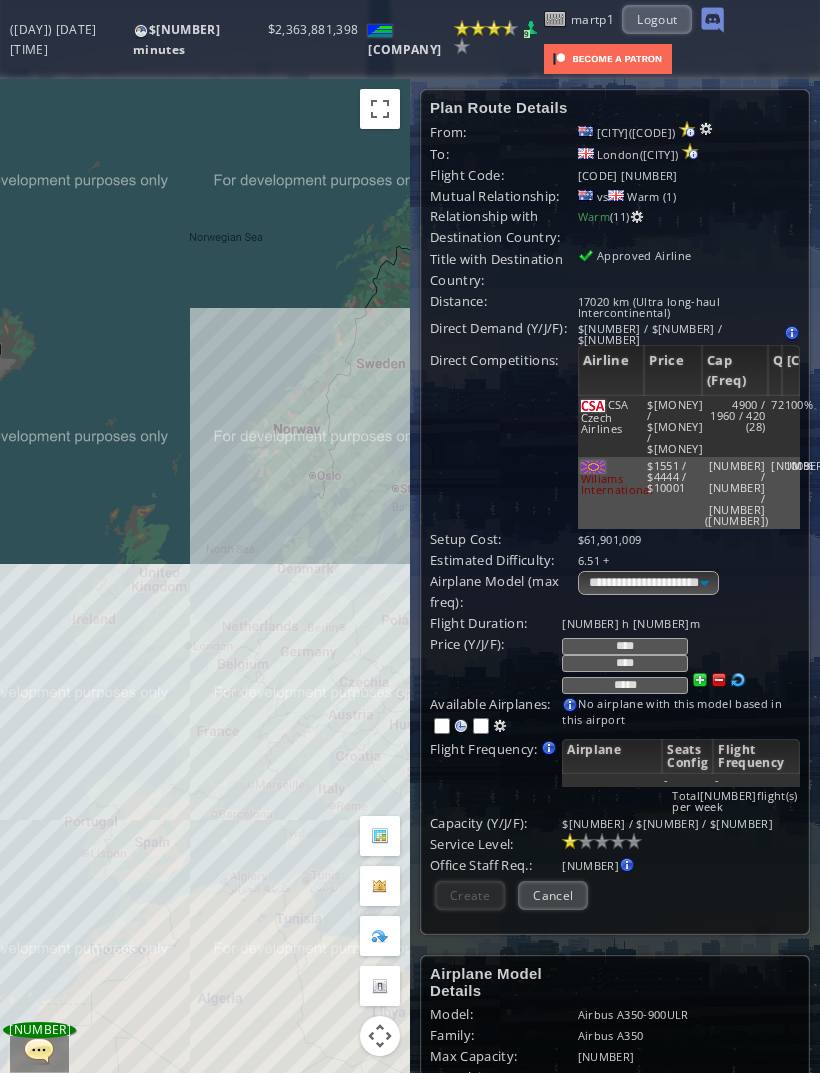 click on "****" at bounding box center (625, 646) 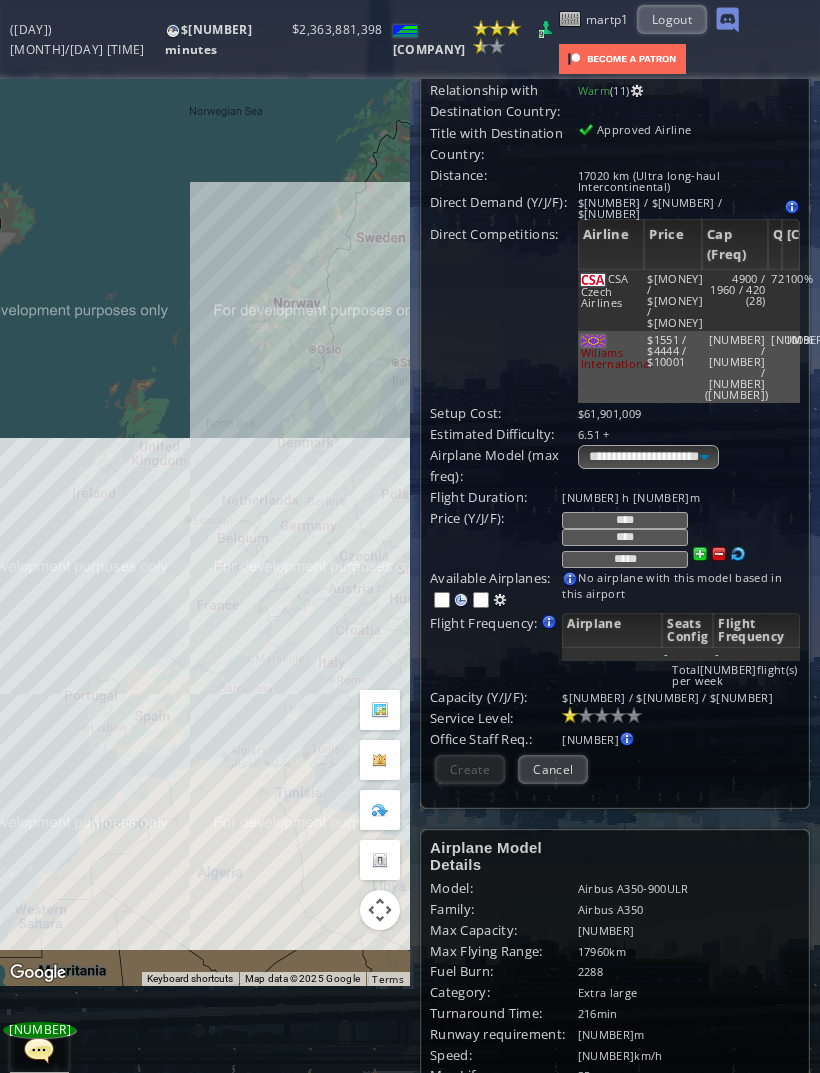 scroll, scrollTop: 124, scrollLeft: 0, axis: vertical 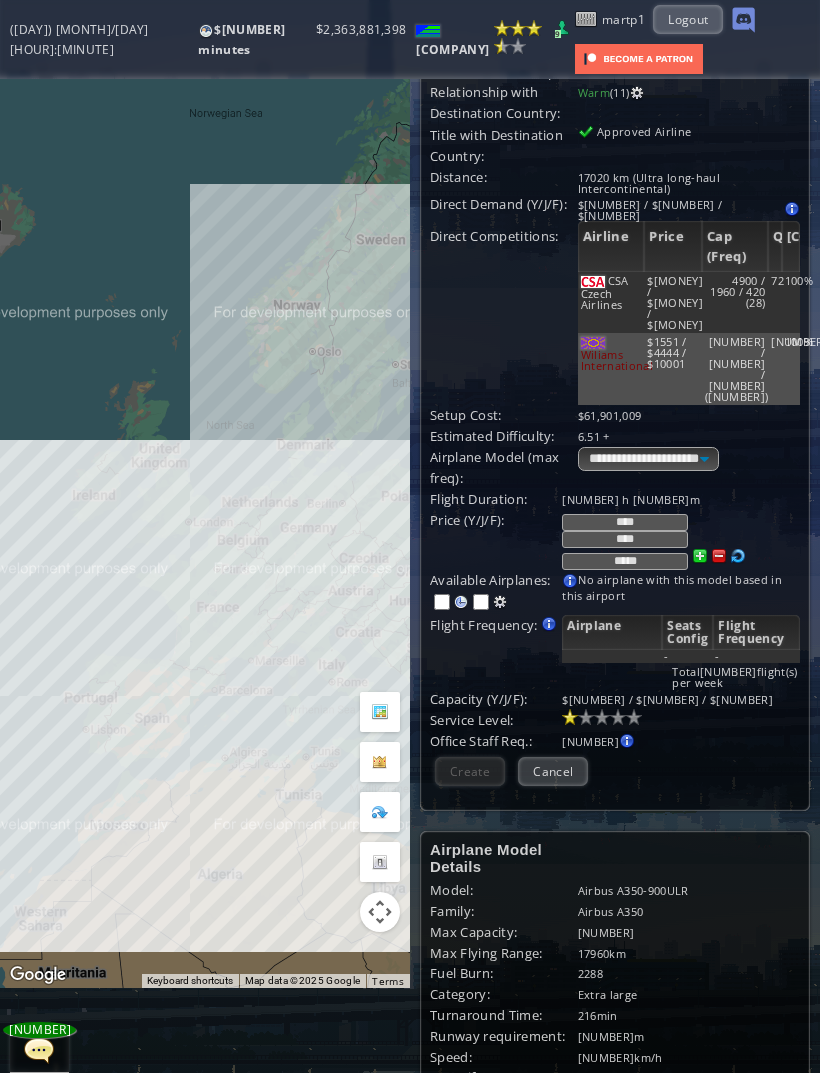 type on "****" 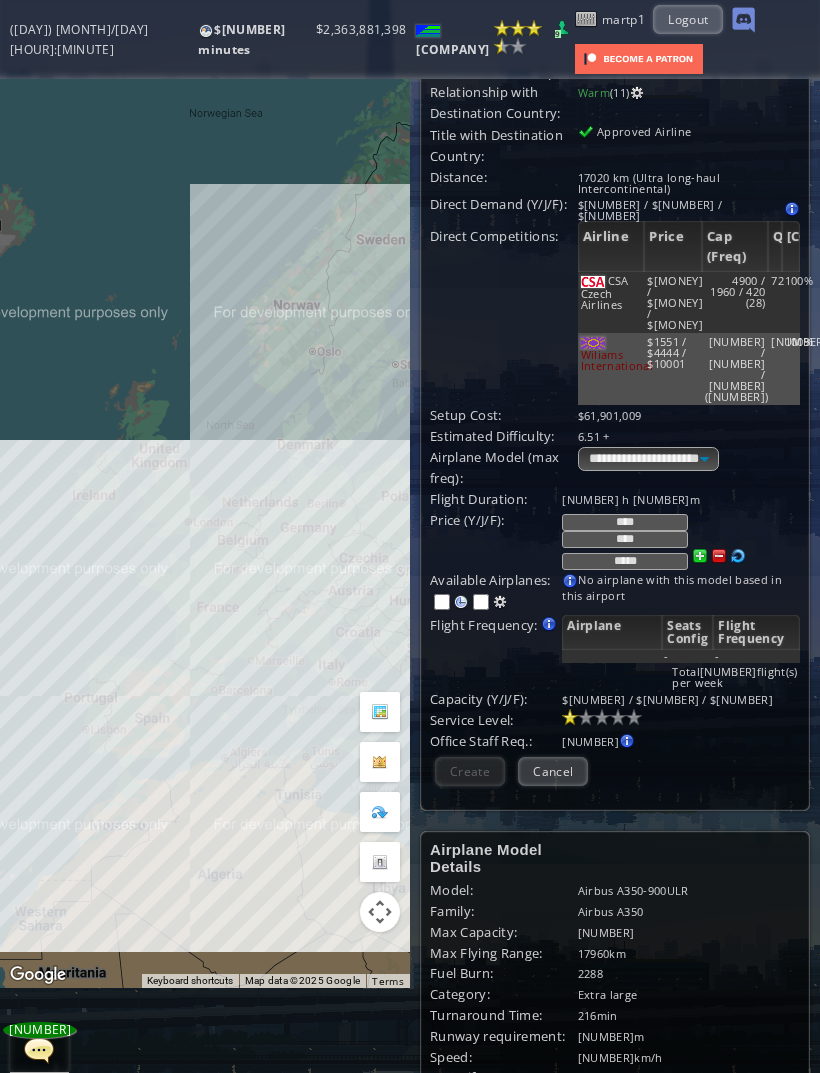 click at bounding box center [586, 717] 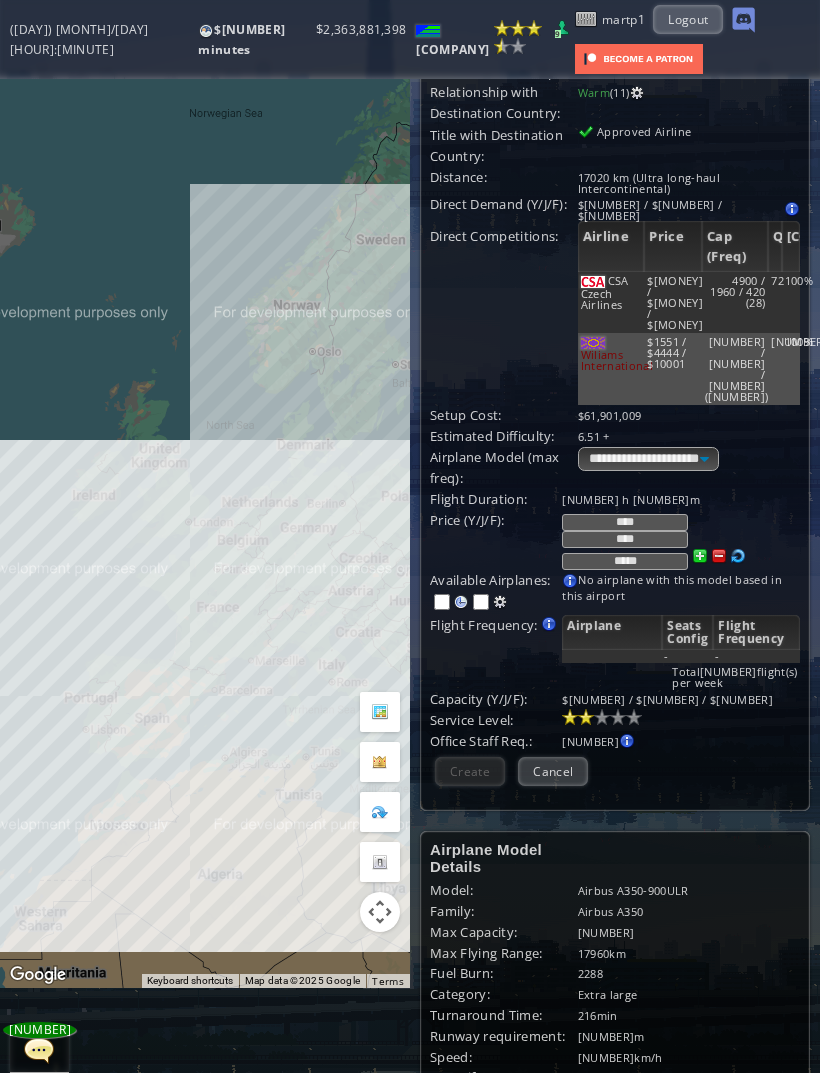 click on "****" at bounding box center [625, 539] 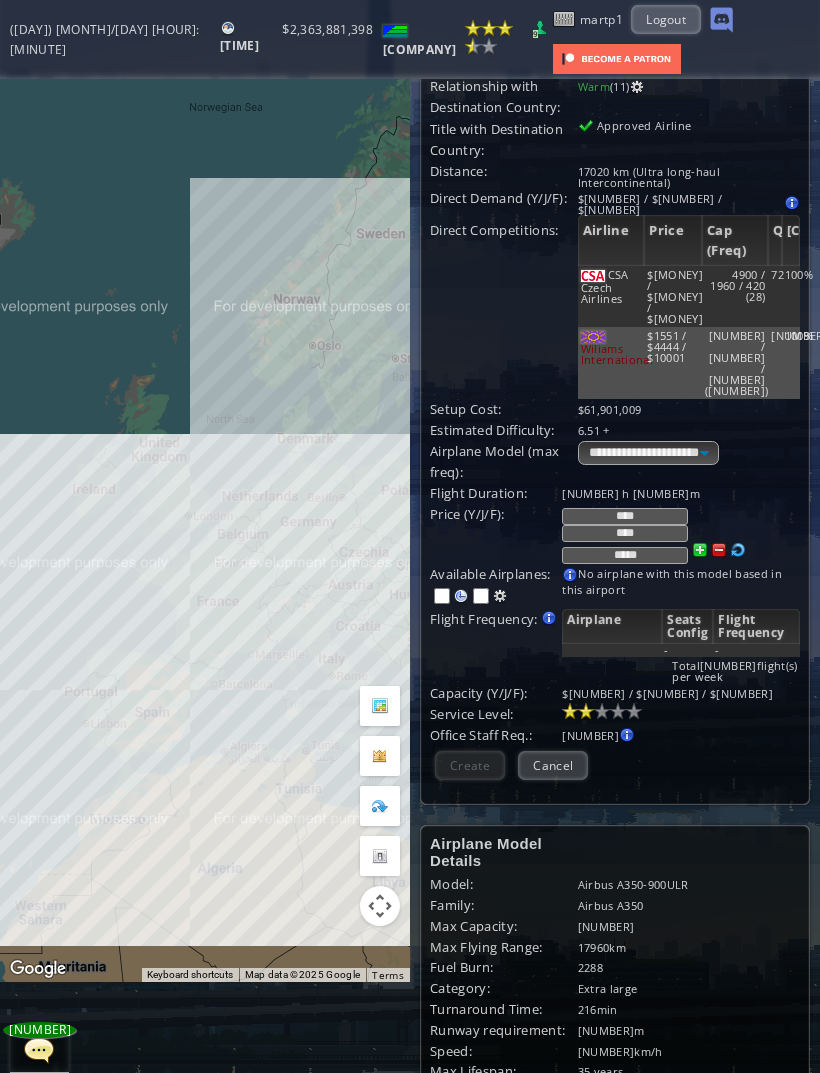 scroll, scrollTop: 127, scrollLeft: 0, axis: vertical 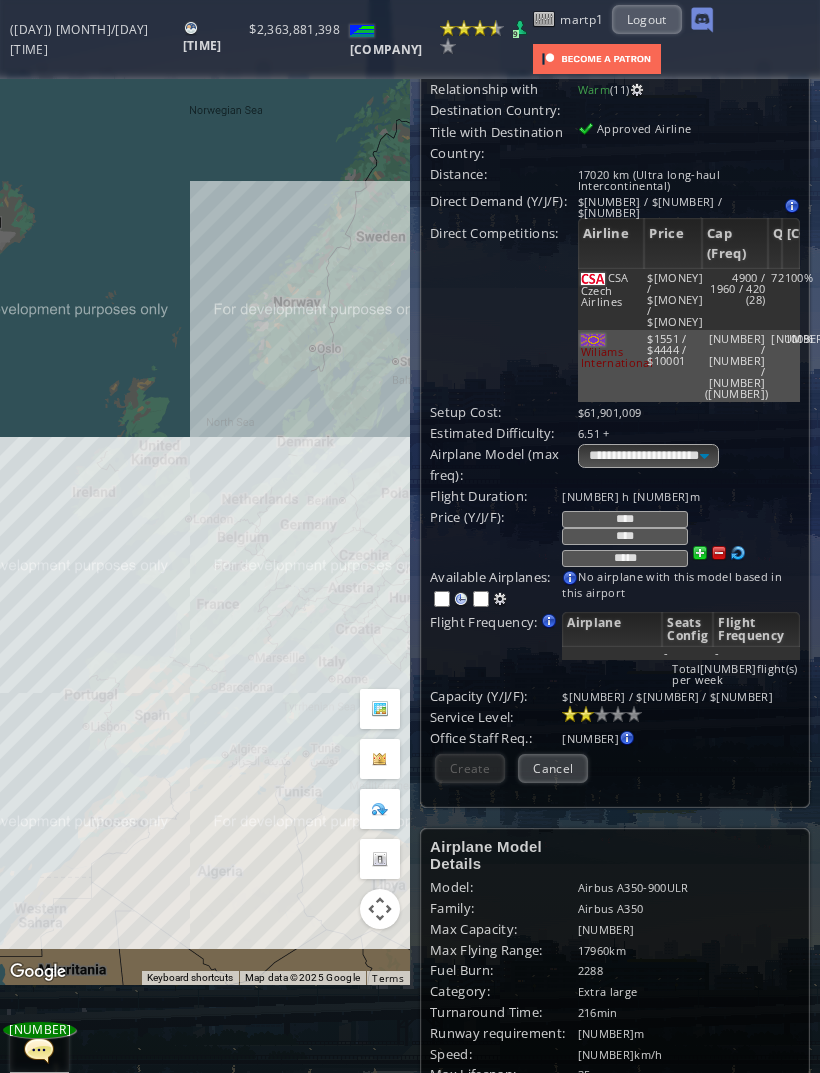 type on "****" 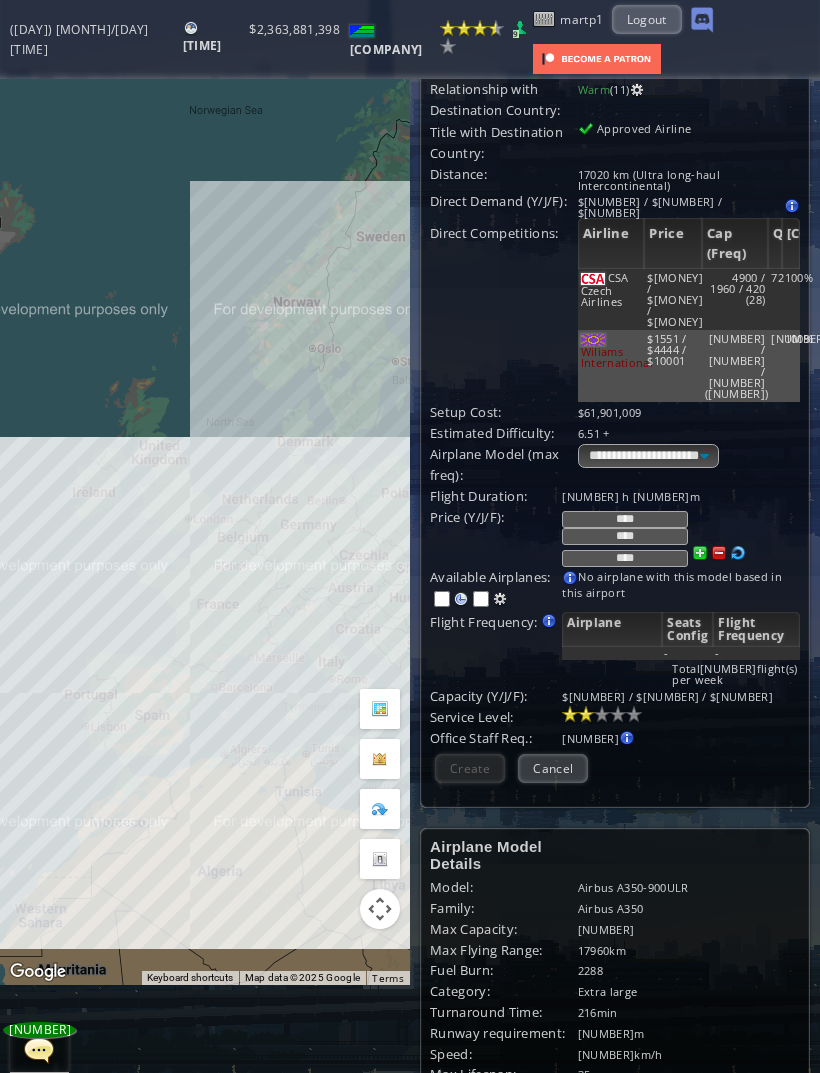 type on "****" 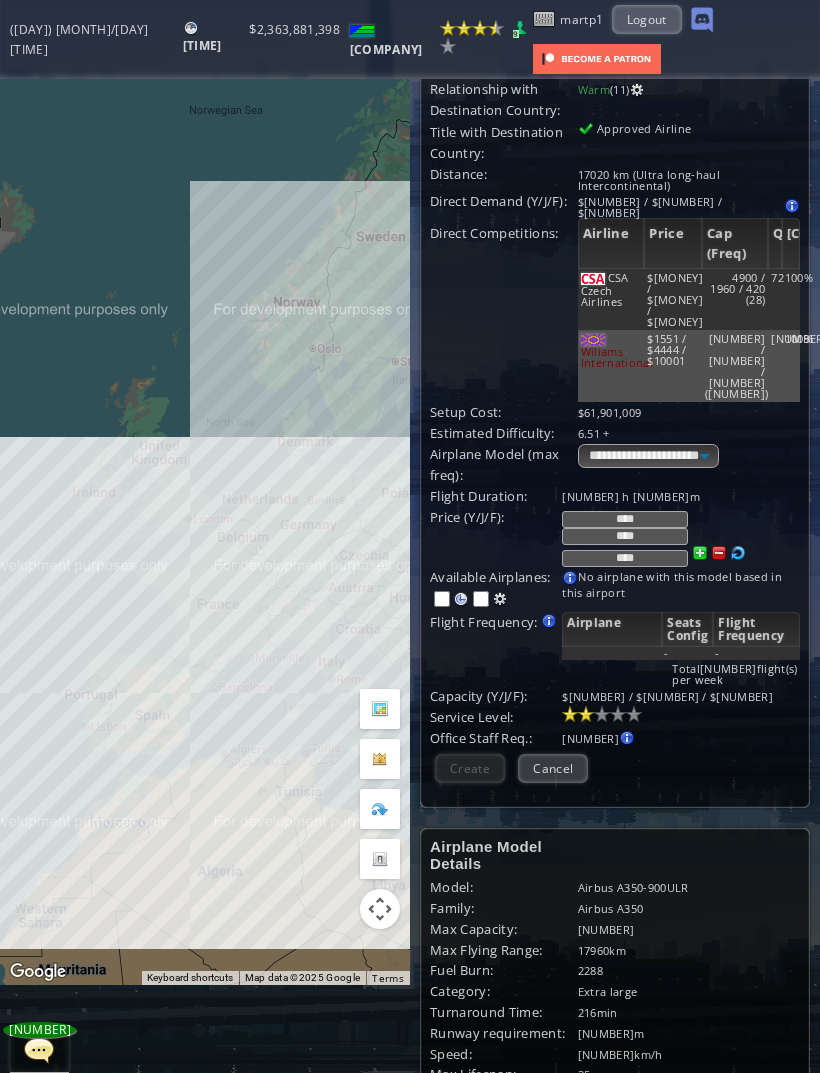 click on "Cancel" at bounding box center (553, 768) 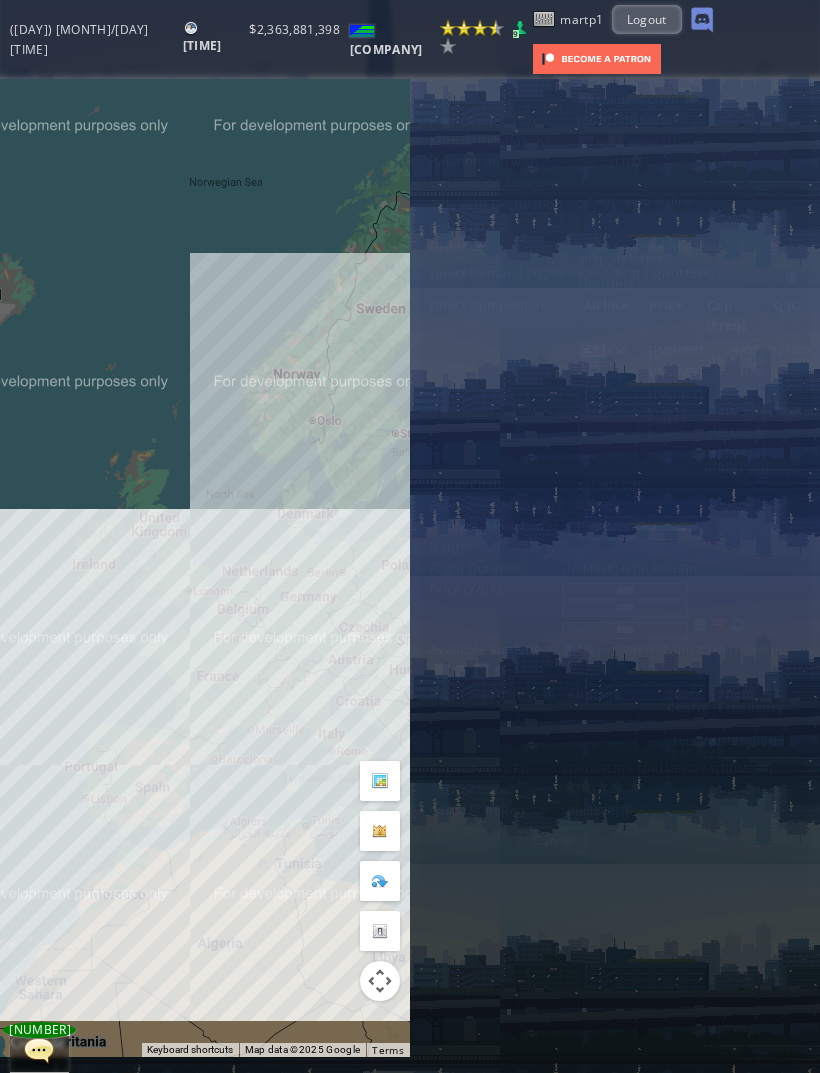 scroll, scrollTop: 0, scrollLeft: 0, axis: both 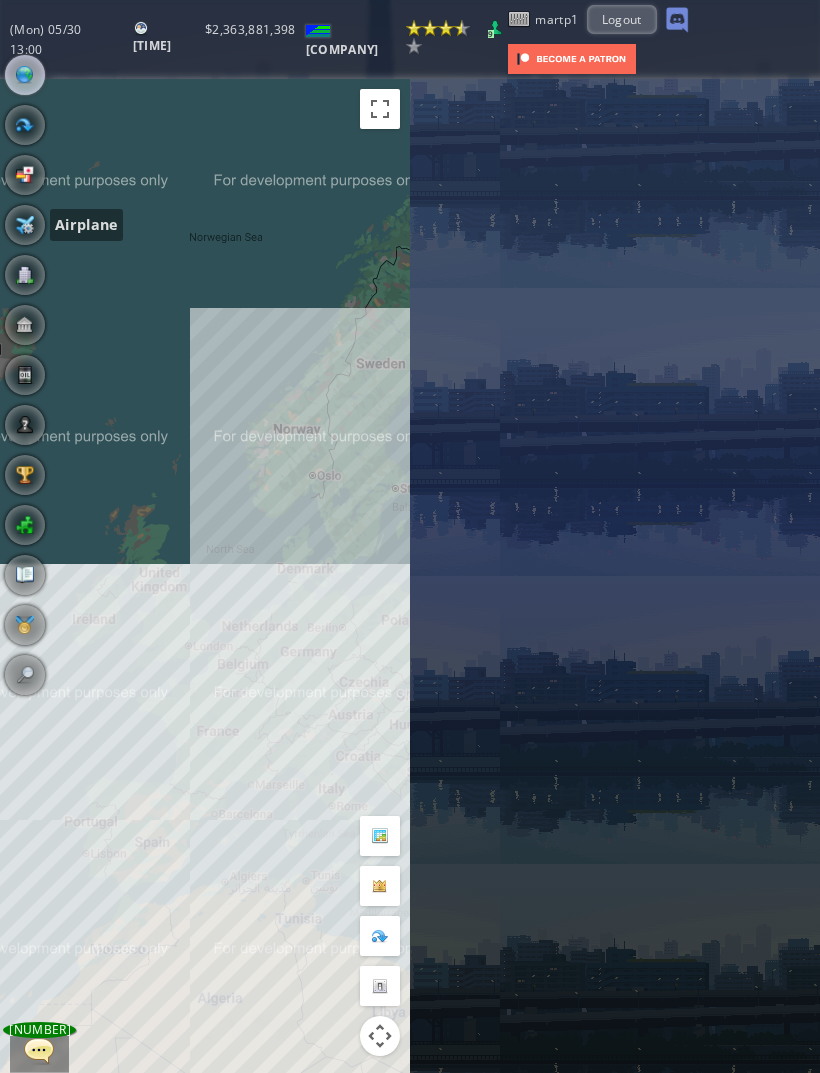 click at bounding box center [25, 225] 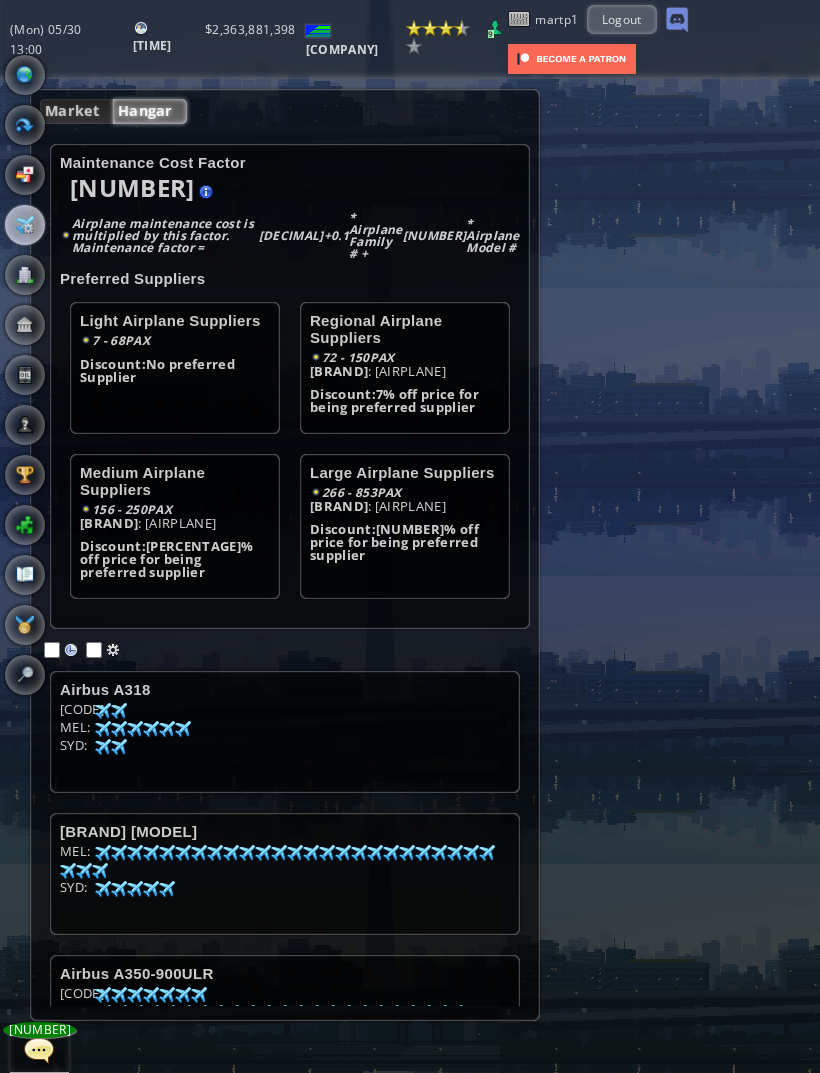 click on "Hangar" at bounding box center (150, 111) 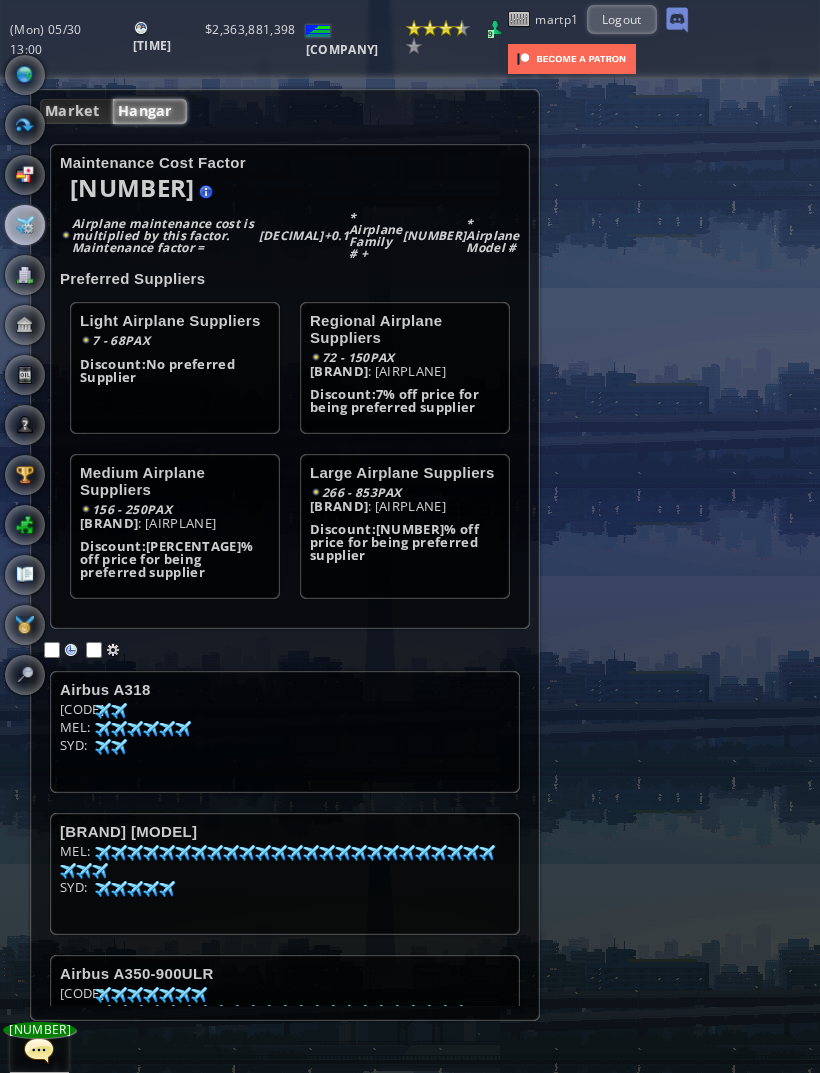 click on "Airbus A350-900ULR BNE: [NUMBER] [NUMBER] [NUMBER] [NUMBER] [NUMBER] [NUMBER] [NUMBER] [NUMBER] [NUMBER] [NUMBER] [NUMBER] [NUMBER] [NUMBER] [NUMBER] [NUMBER] [NUMBER] [NUMBER] [NUMBER] [NUMBER] [NUMBER] MEL: [NUMBER] [NUMBER] [NUMBER] [NUMBER] [NUMBER] [NUMBER] [NUMBER] [NUMBER] [NUMBER] [NUMBER] [NUMBER] [NUMBER] [NUMBER] [NUMBER] [NUMBER] [NUMBER] [NUMBER] [NUMBER] [NUMBER] [NUMBER] SYD: [NUMBER] [NUMBER] [NUMBER] [NUMBER] [NUMBER] [NUMBER] [NUMBER] [NUMBER] [NUMBER] [NUMBER] [NUMBER] [NUMBER] [NUMBER] [NUMBER] [NUMBER] [NUMBER] [NUMBER] [NUMBER] [NUMBER] [NUMBER]" at bounding box center [285, 1016] 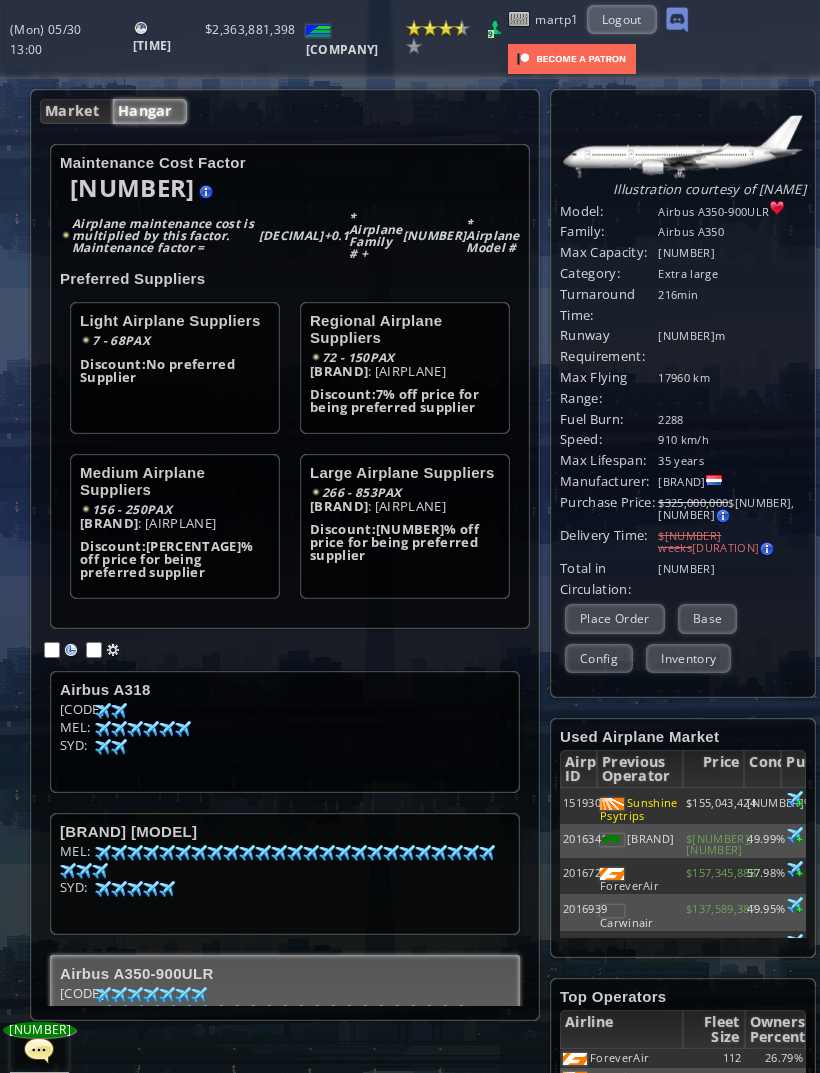 click on "Place Order" at bounding box center [615, 618] 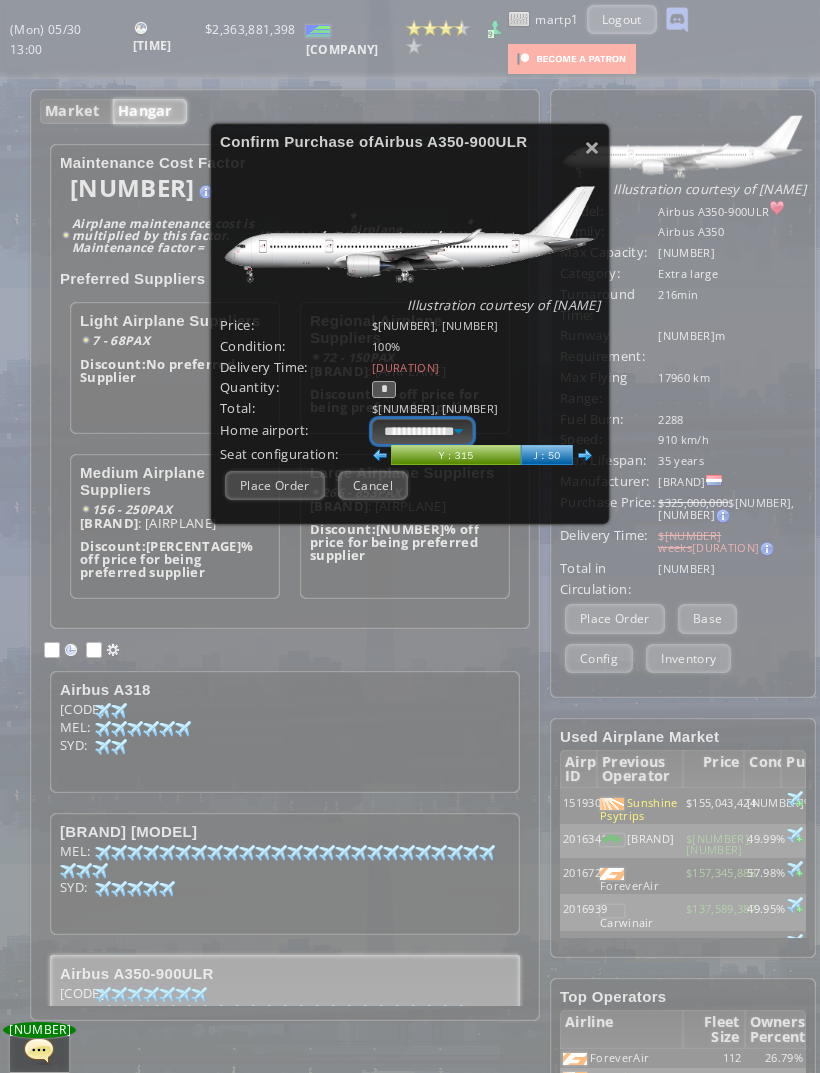 click on "**********" at bounding box center [422, 431] 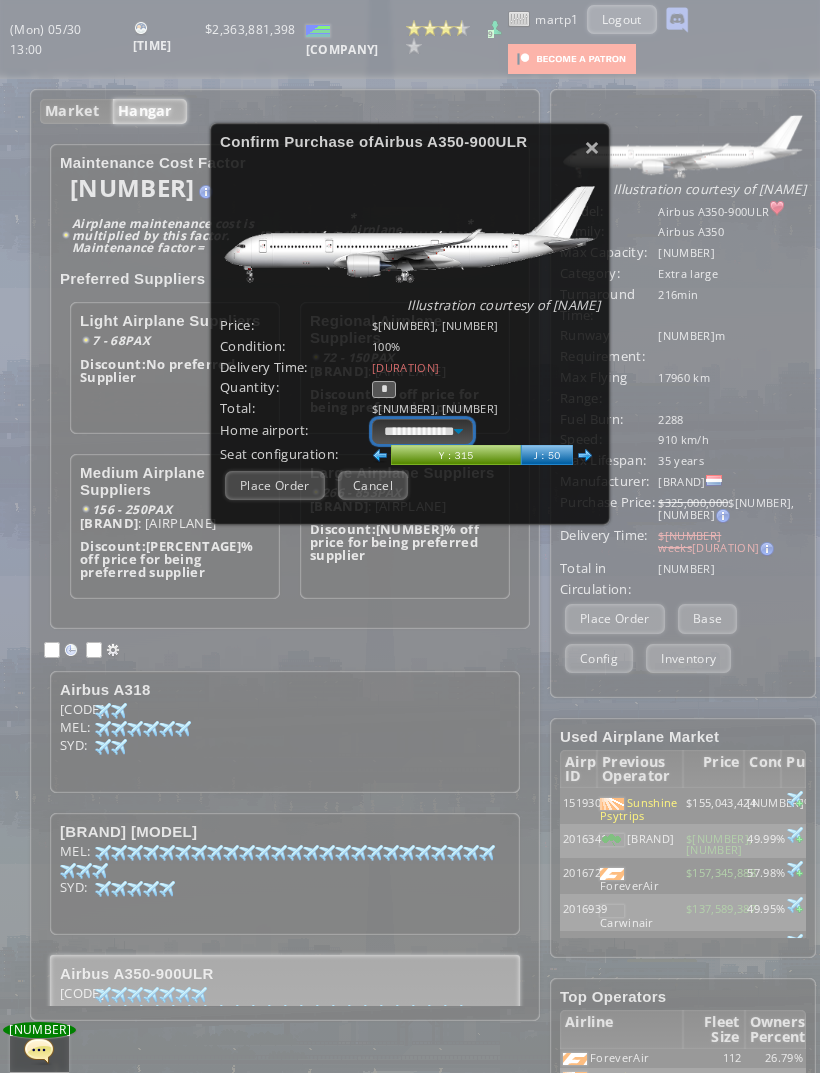 select on "****" 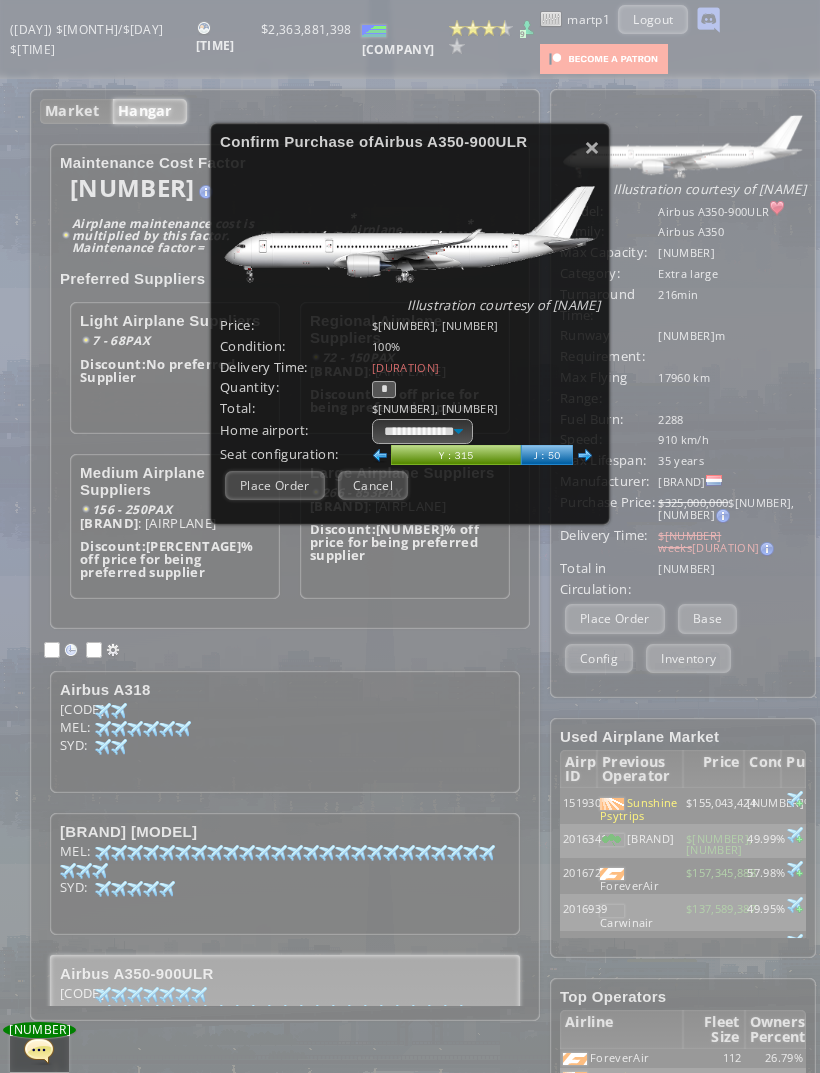 click on "Place Order" at bounding box center (275, 485) 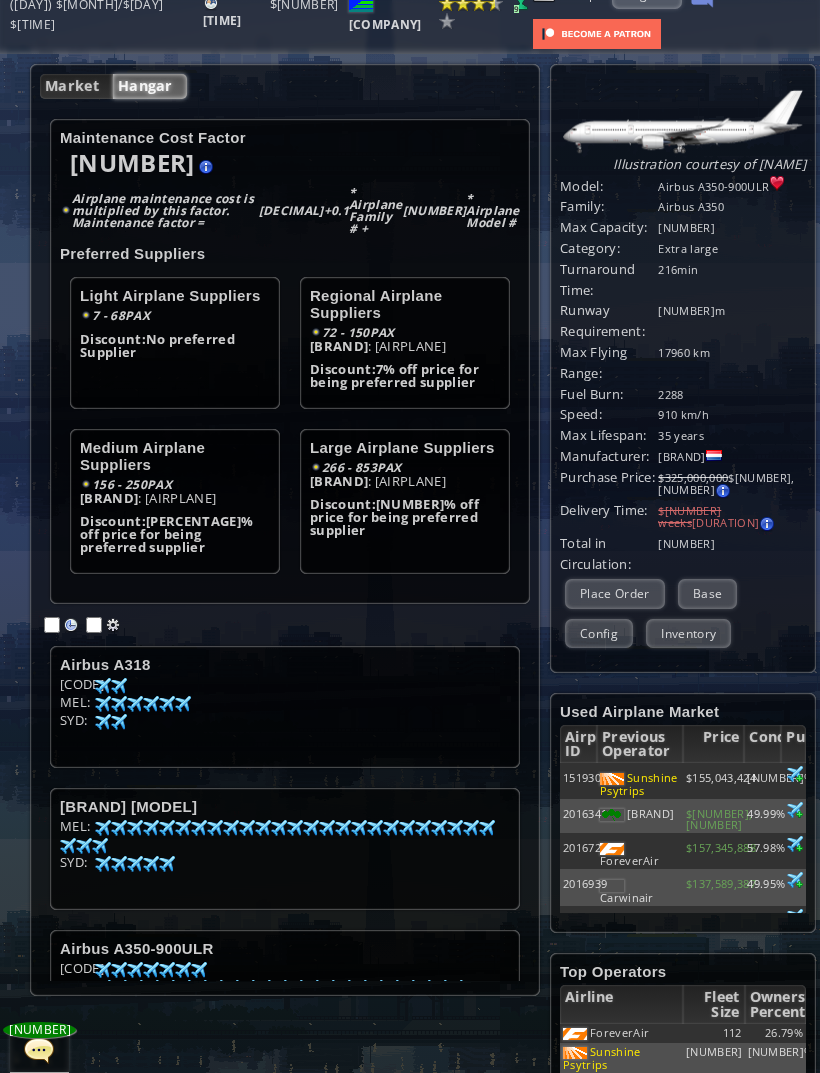 scroll, scrollTop: 39, scrollLeft: 0, axis: vertical 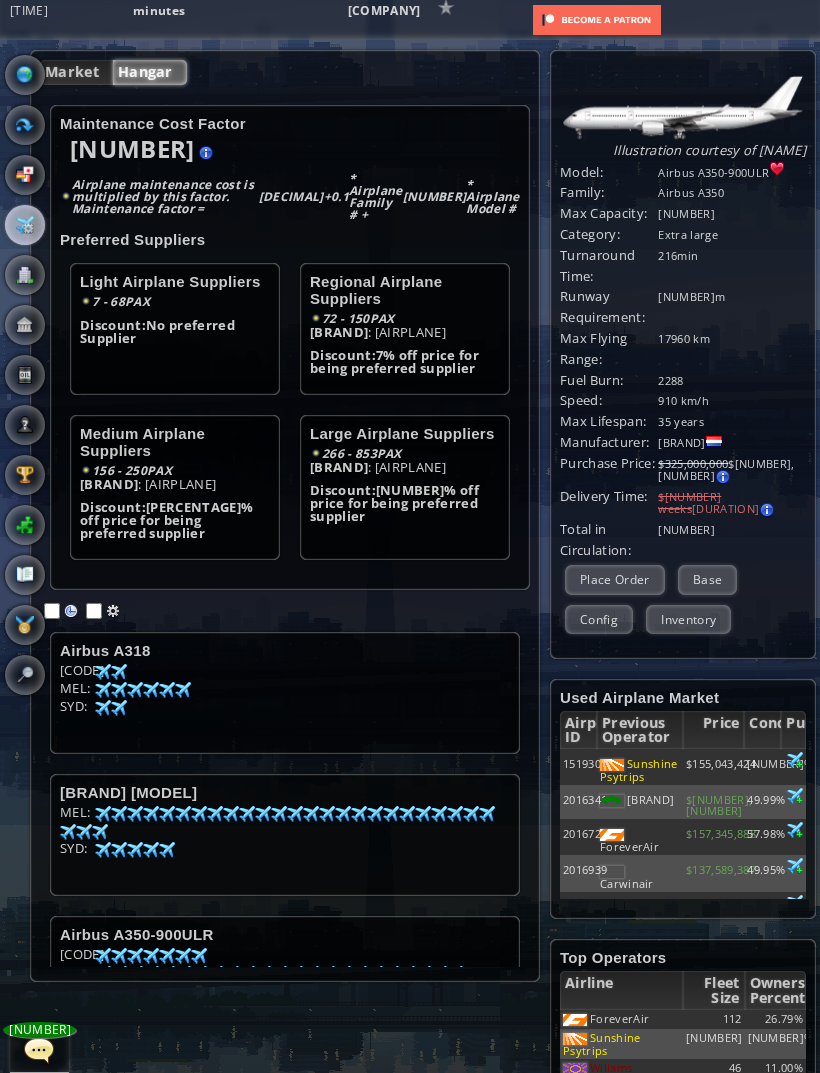 click at bounding box center (25, 75) 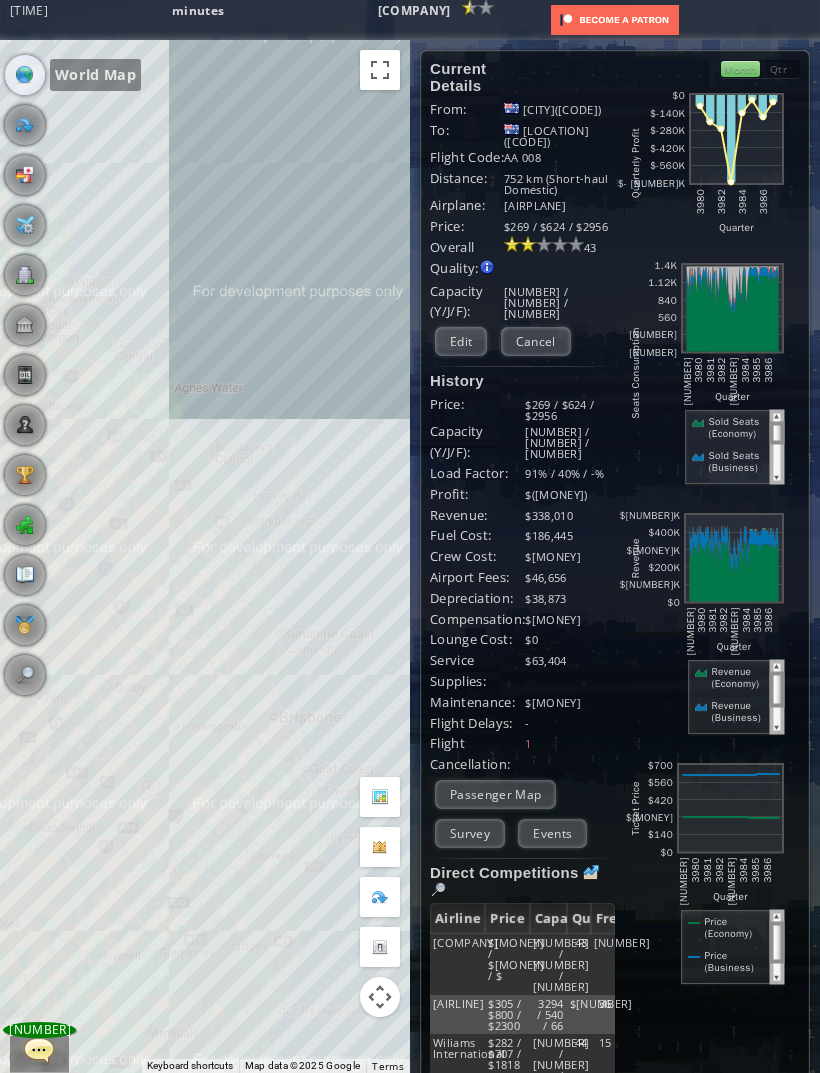scroll, scrollTop: 0, scrollLeft: 0, axis: both 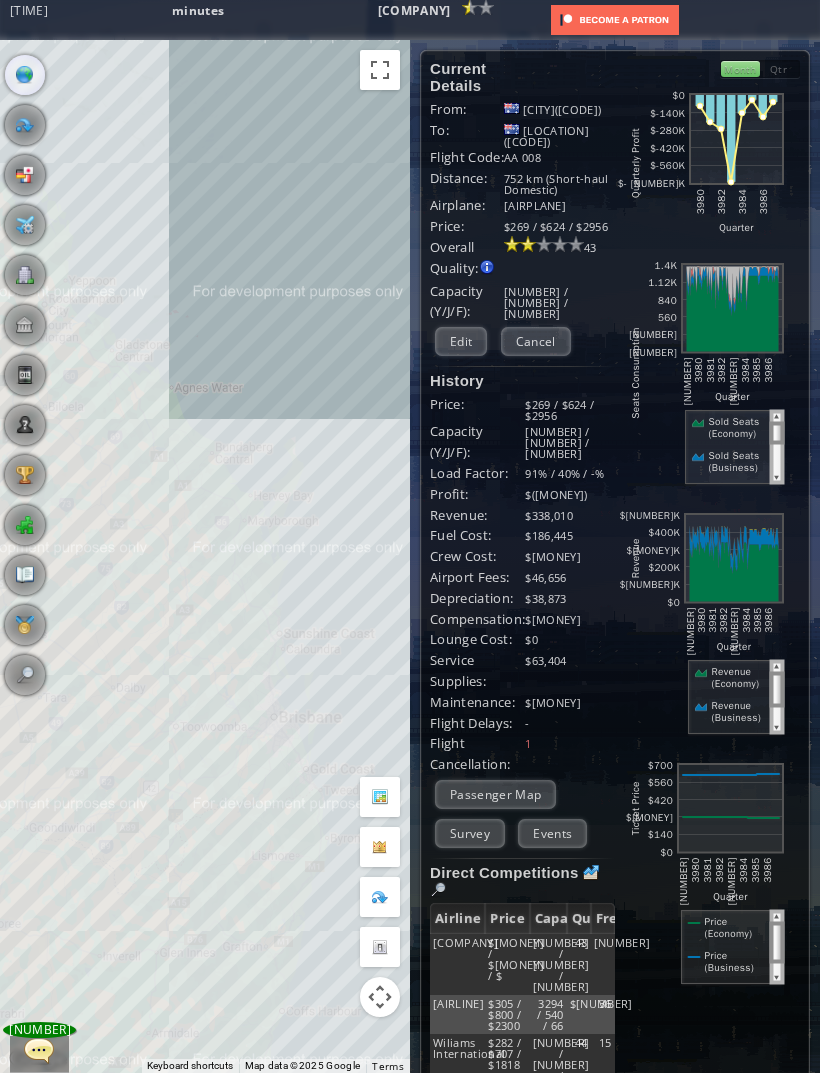 click on "Edit" at bounding box center [461, 341] 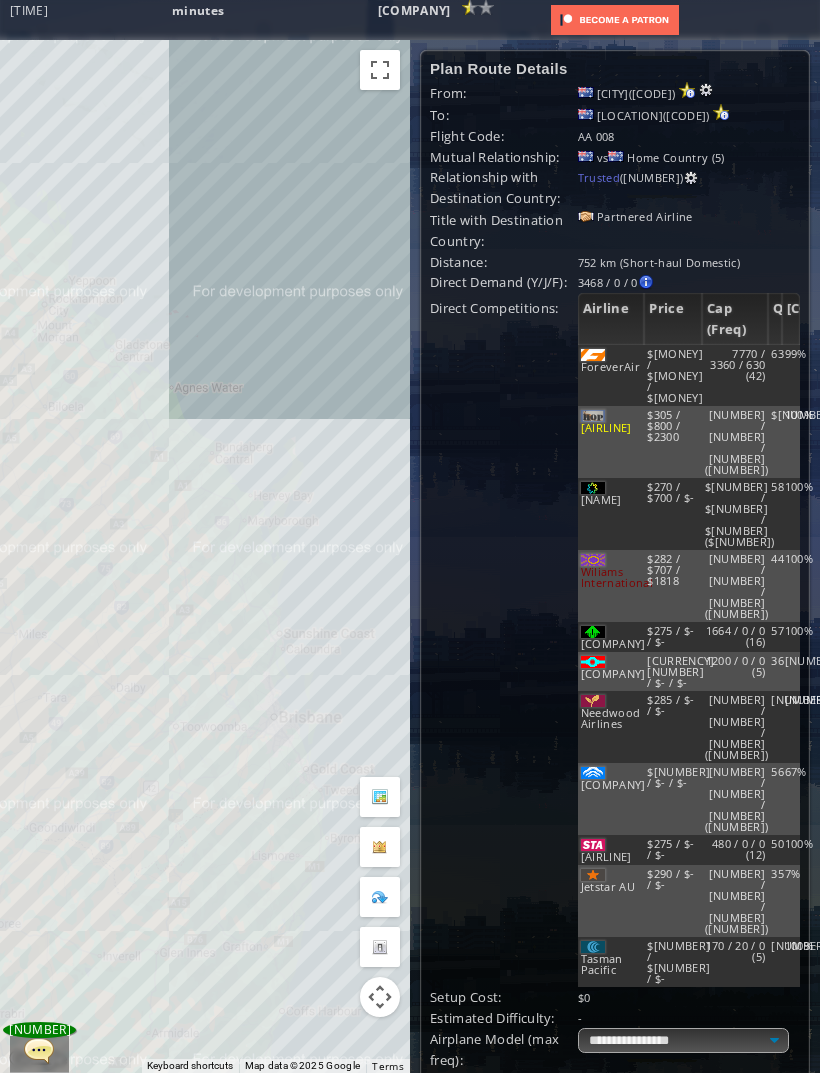 click at bounding box center (568, 1361) 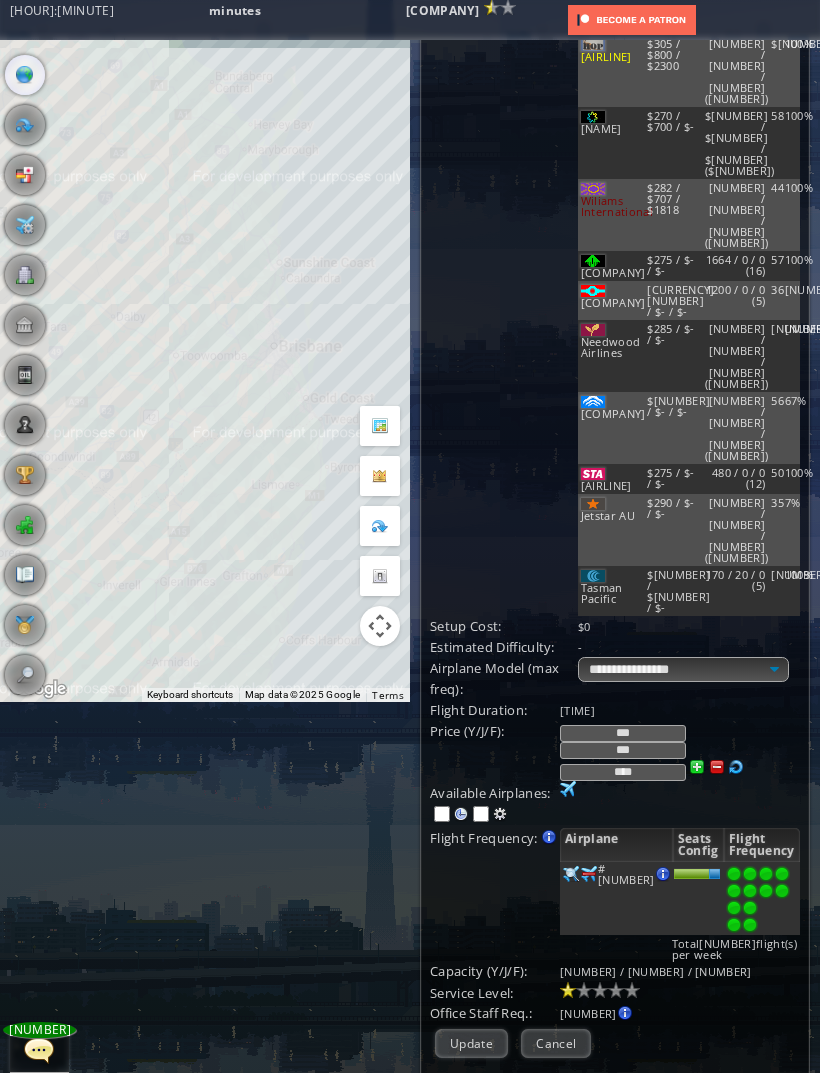 scroll, scrollTop: 371, scrollLeft: 1, axis: both 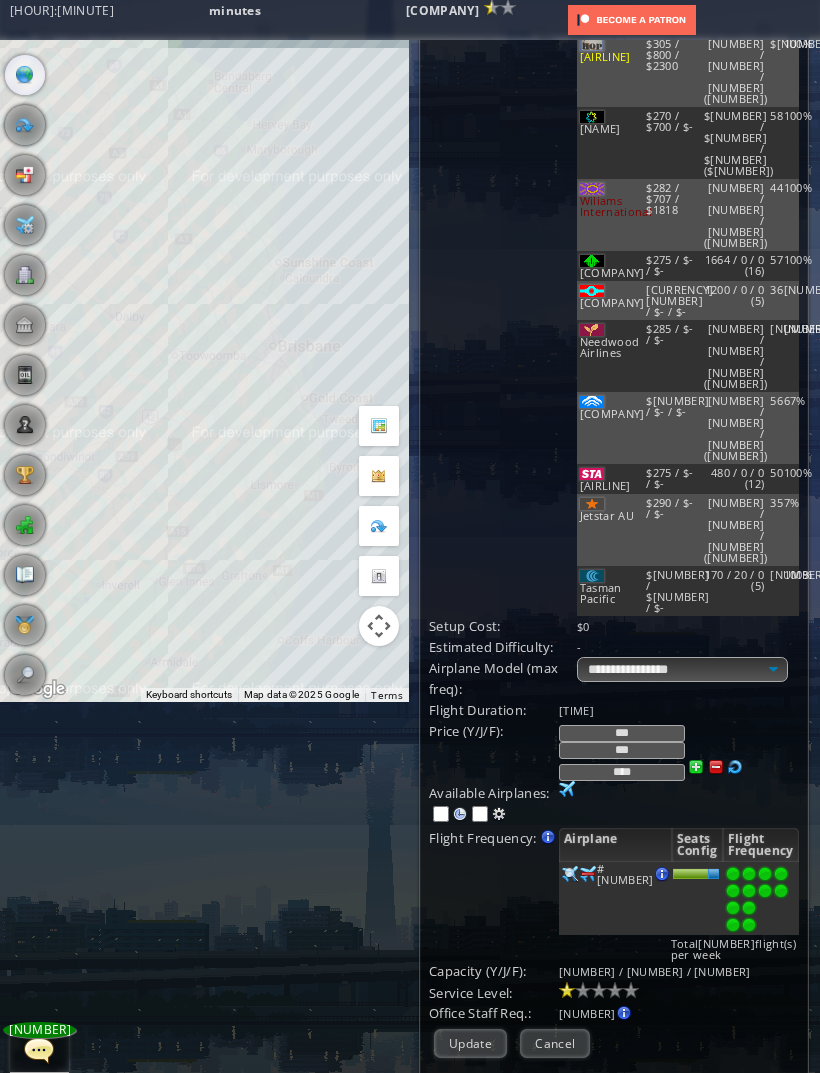 click at bounding box center [599, 990] 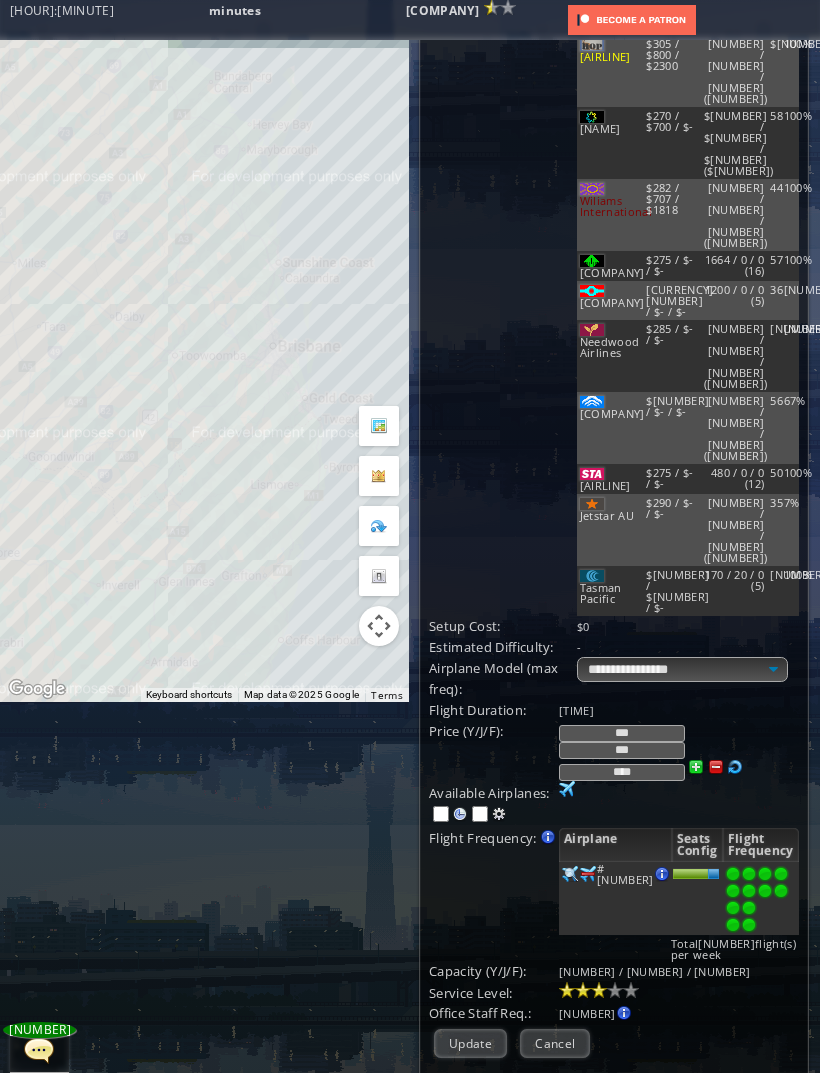 click on "Update" at bounding box center (470, 1043) 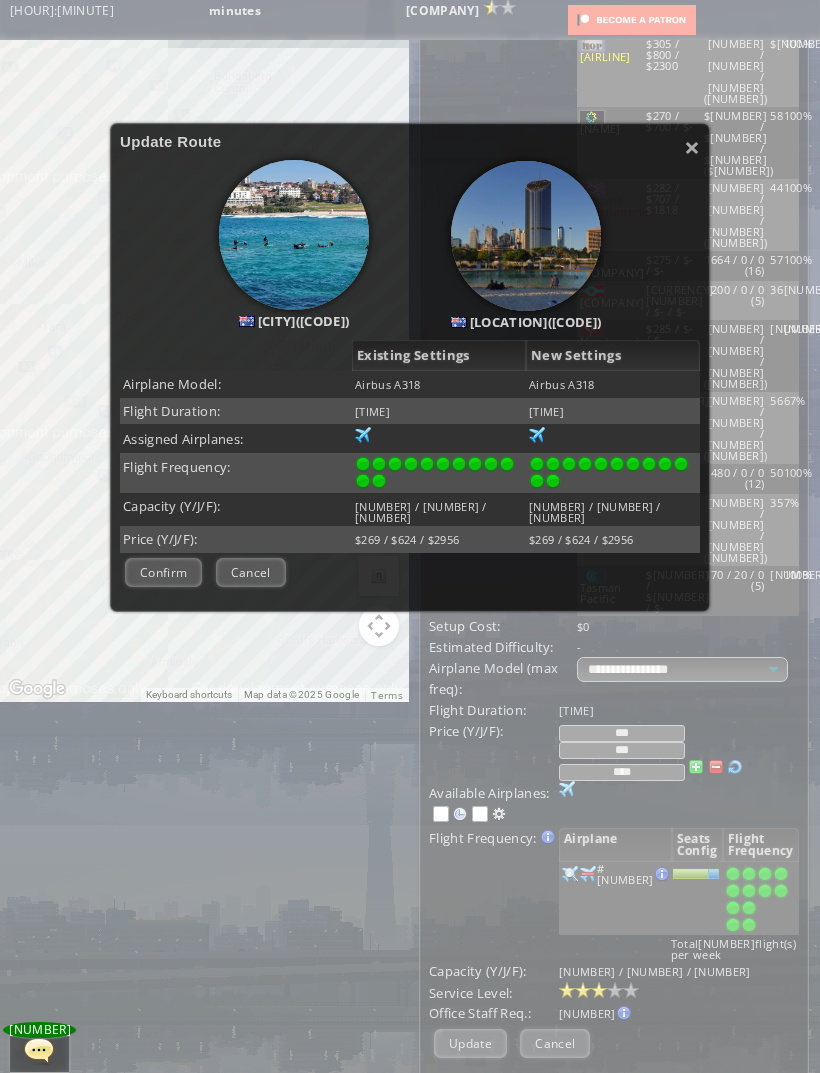 click on "Confirm" at bounding box center (163, 572) 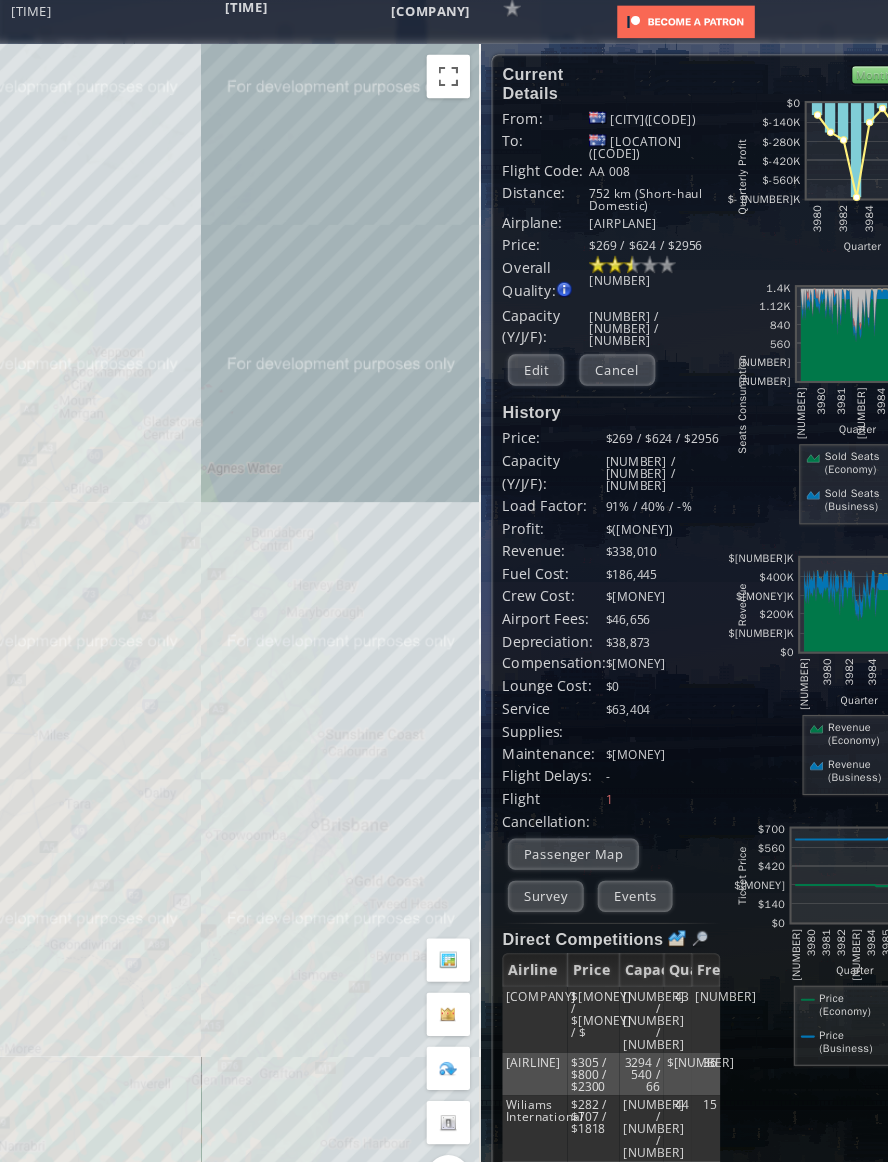 scroll, scrollTop: 0, scrollLeft: 0, axis: both 